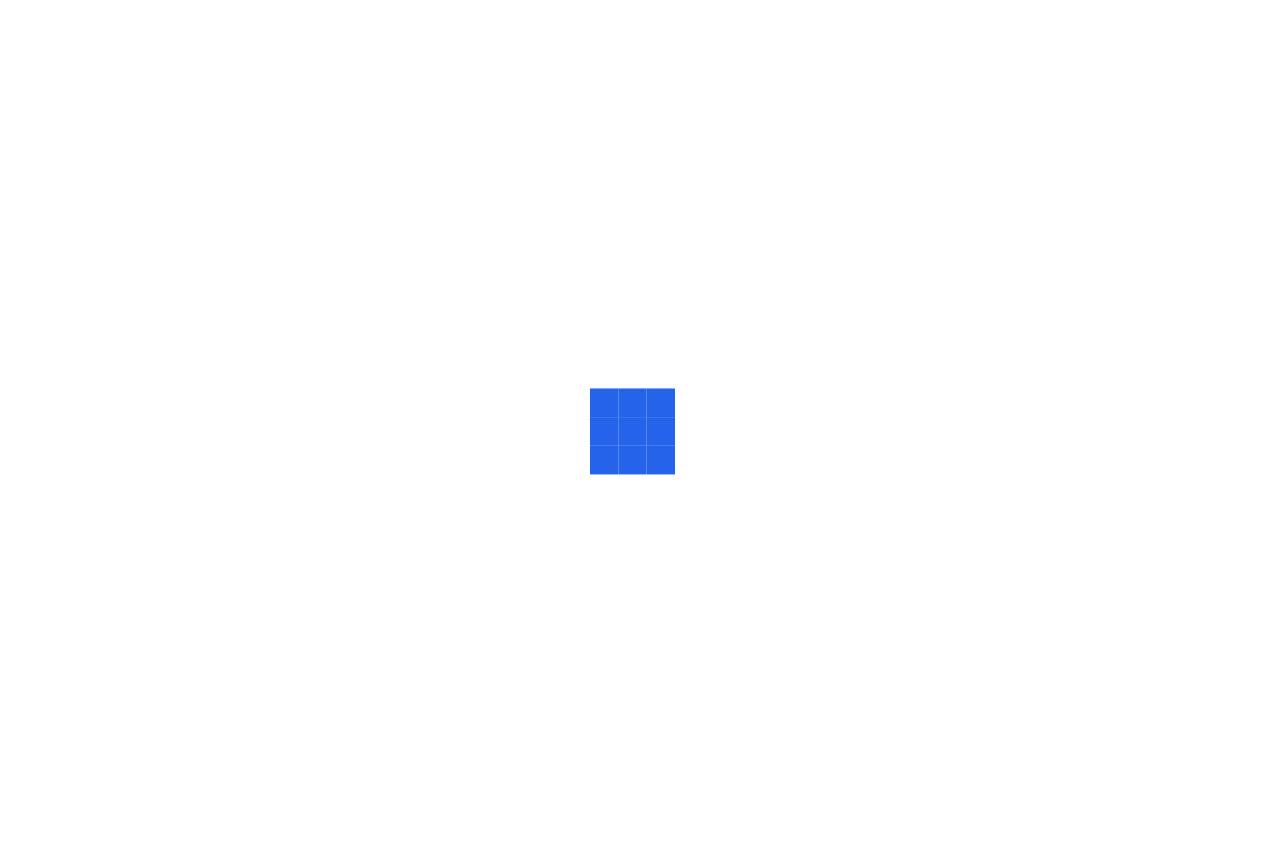 scroll, scrollTop: 0, scrollLeft: 0, axis: both 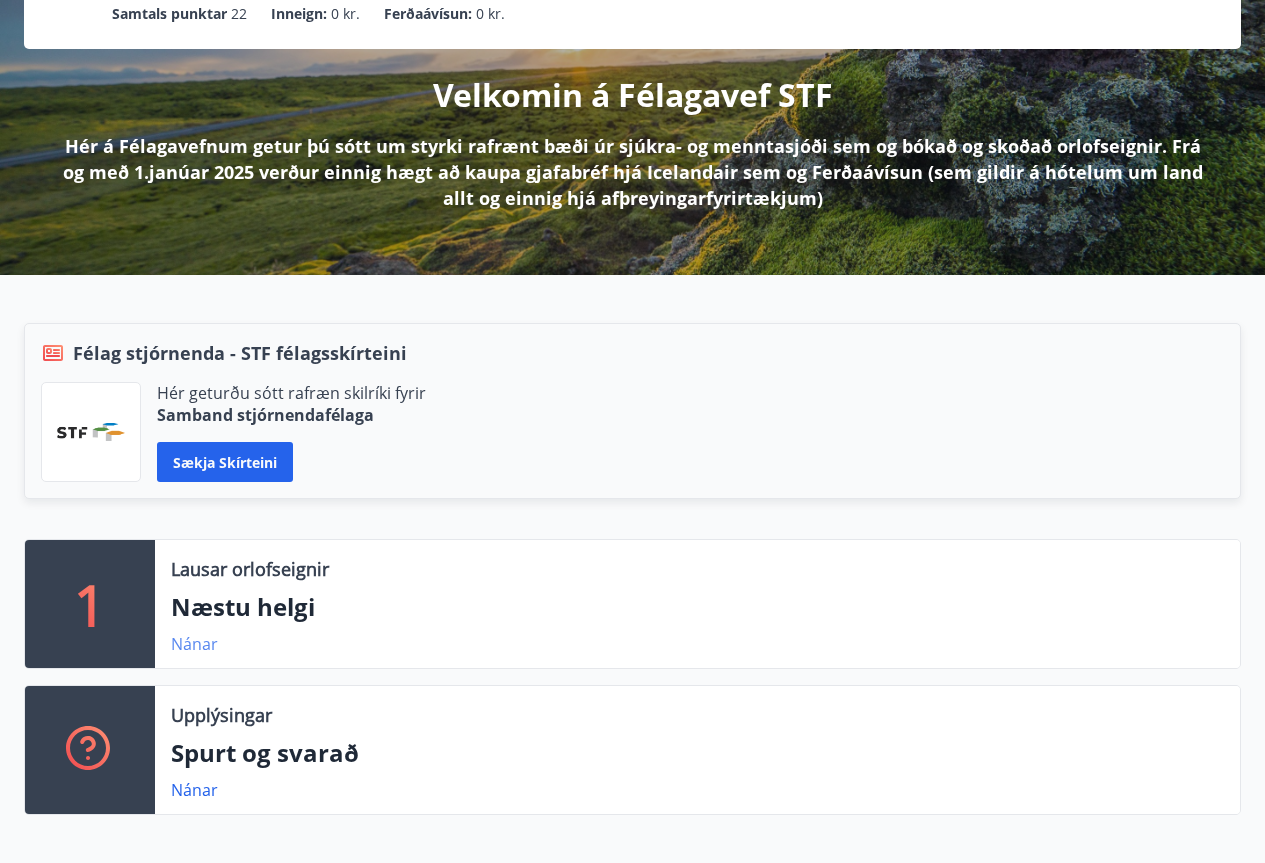 click on "Nánar" at bounding box center (194, 644) 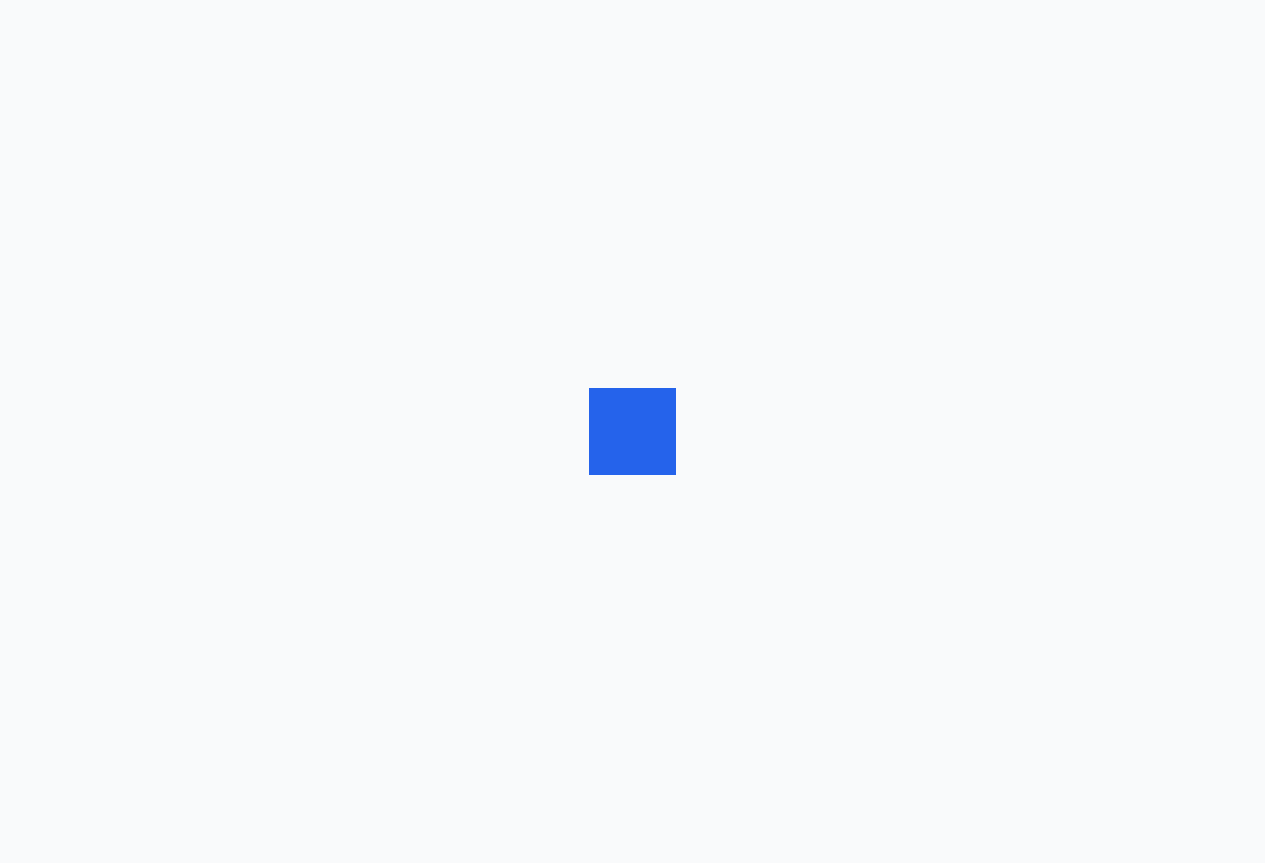 scroll, scrollTop: 0, scrollLeft: 0, axis: both 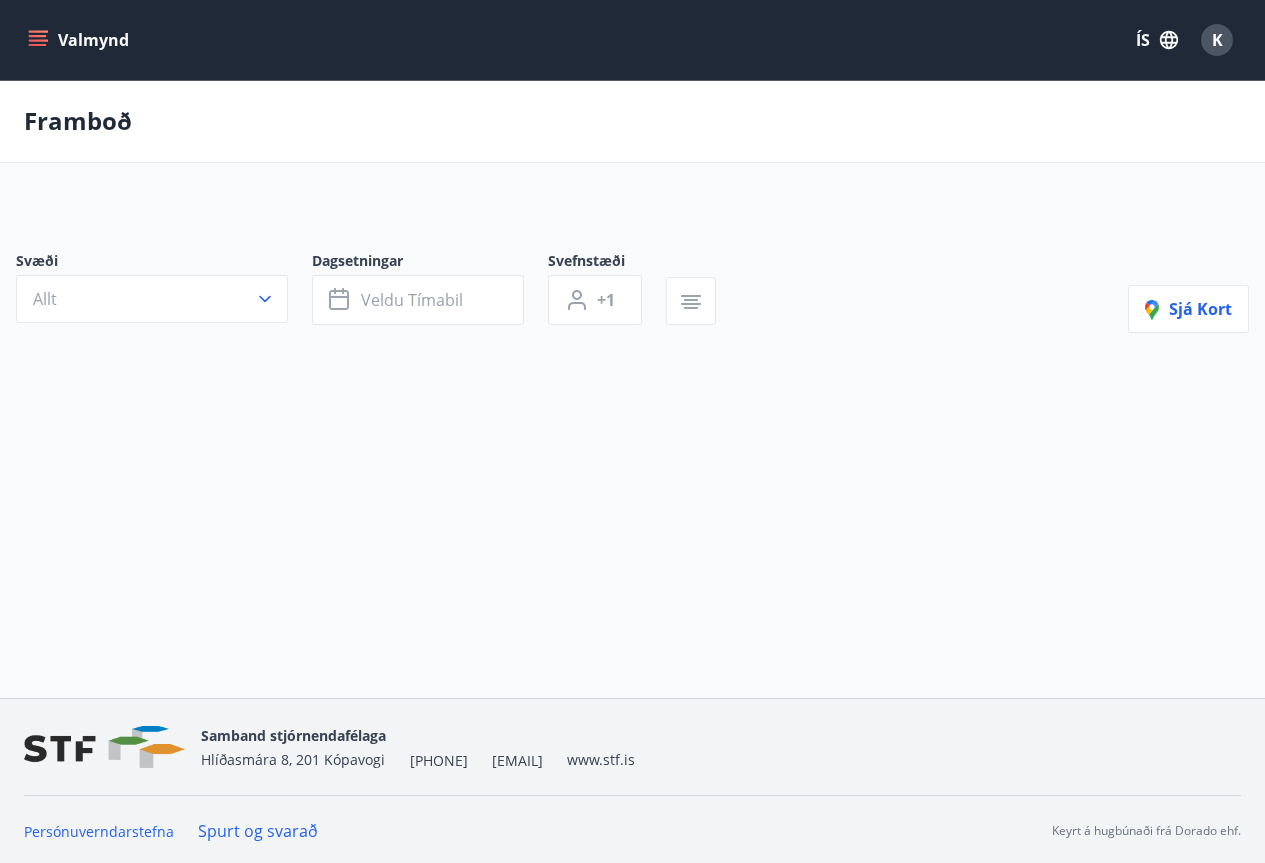 type on "*" 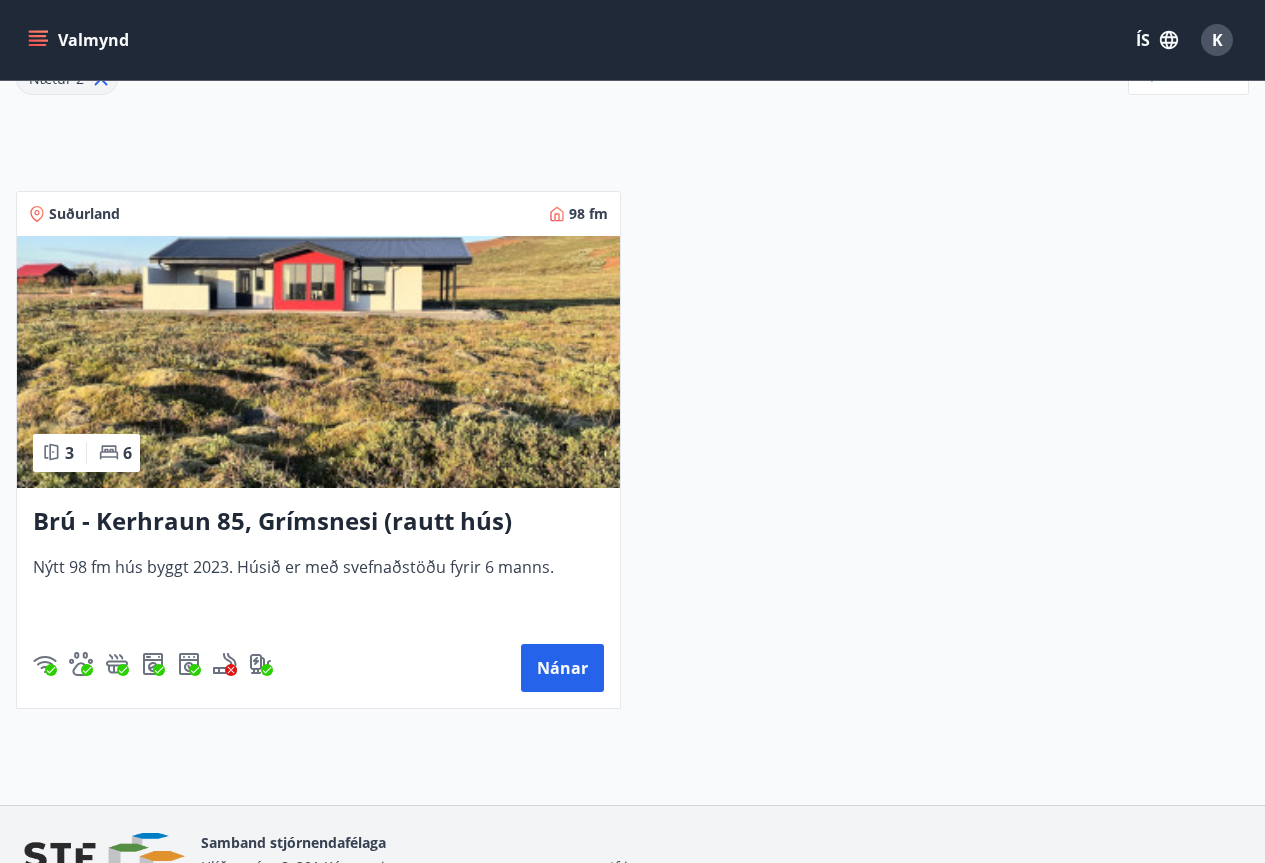 scroll, scrollTop: 410, scrollLeft: 0, axis: vertical 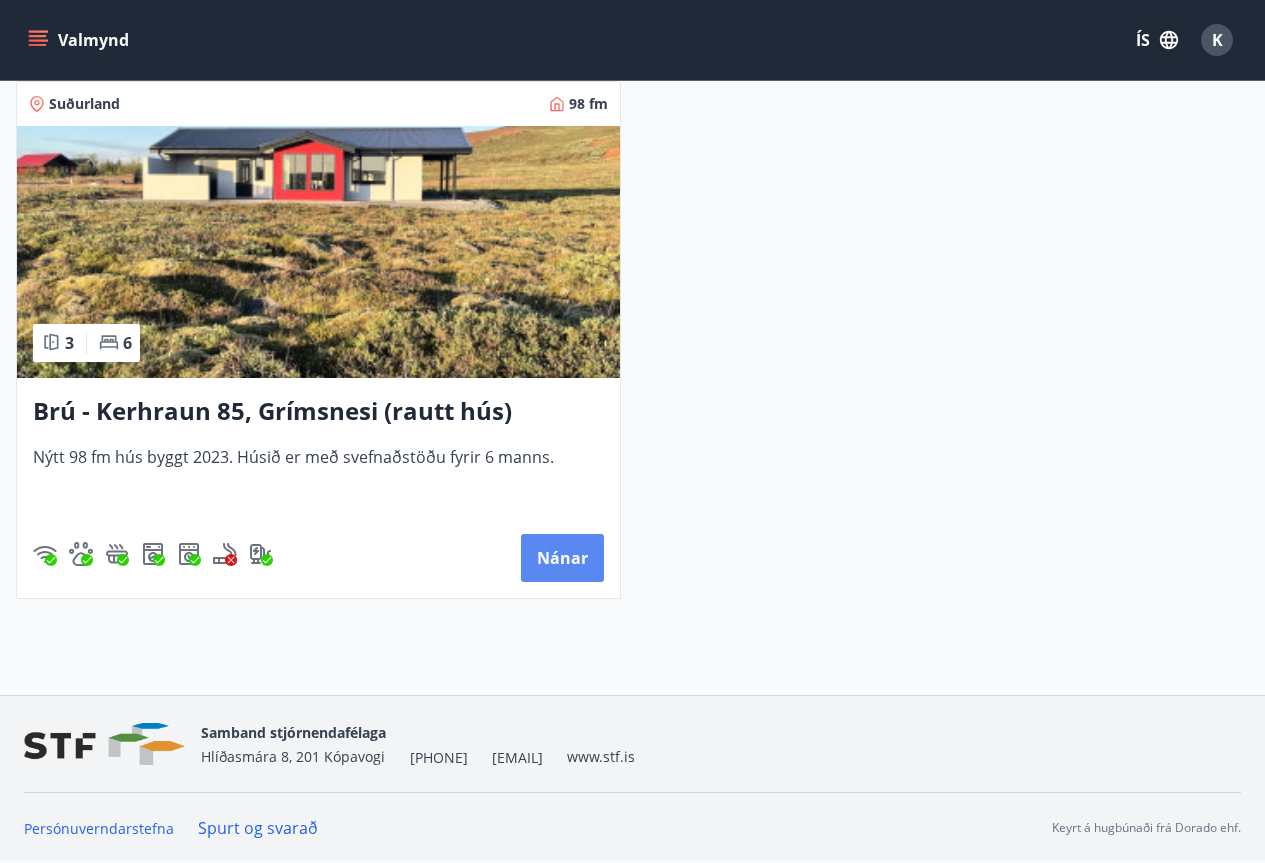 click on "Nánar" at bounding box center (562, 558) 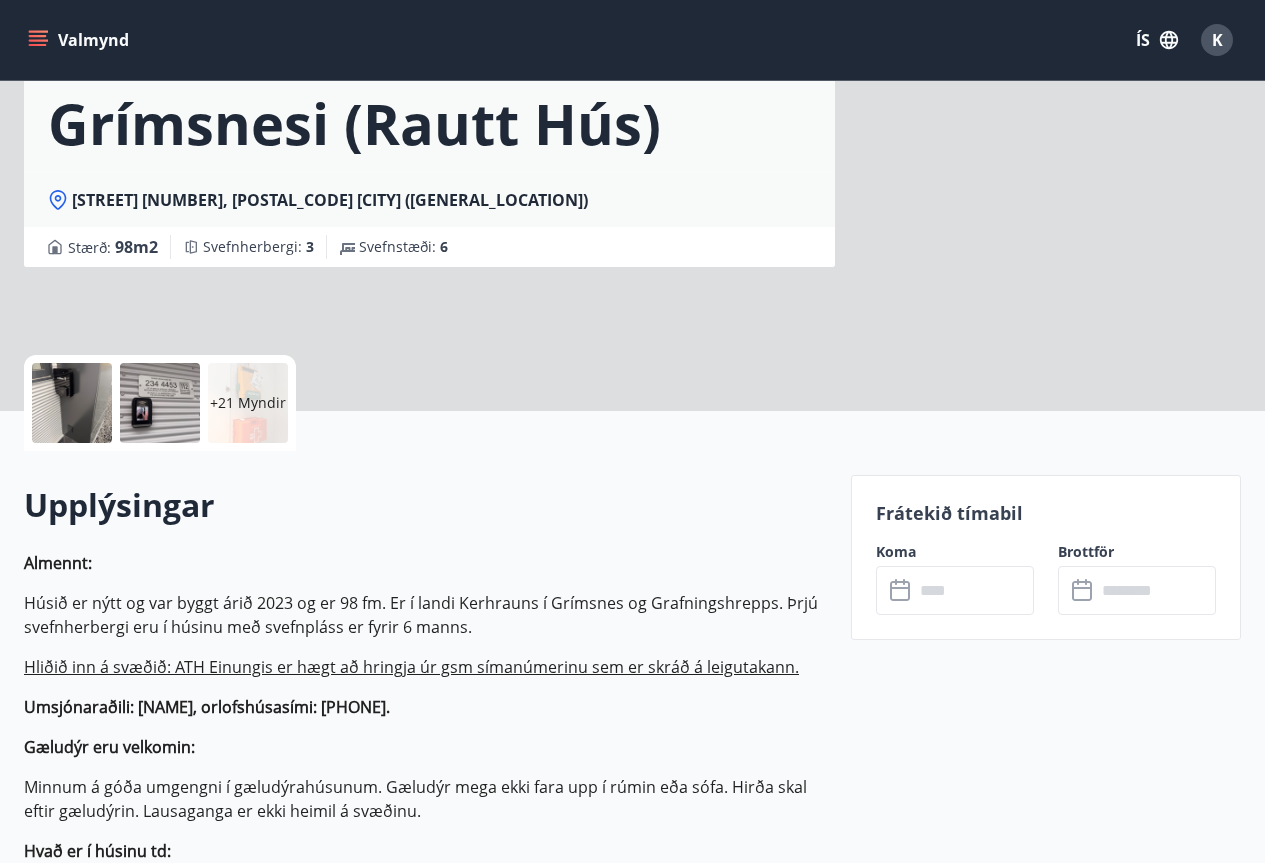 scroll, scrollTop: 0, scrollLeft: 0, axis: both 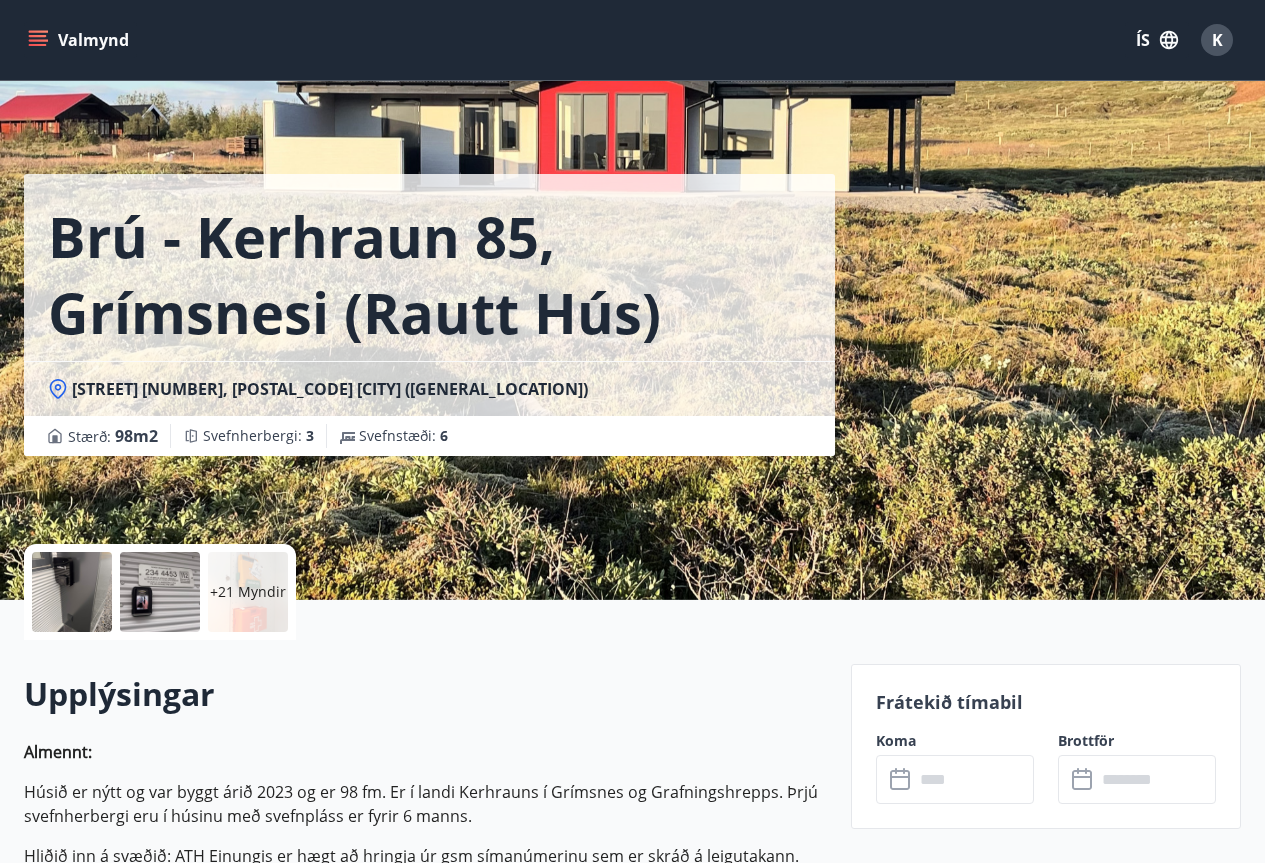 click on "+21 Myndir" at bounding box center (248, 592) 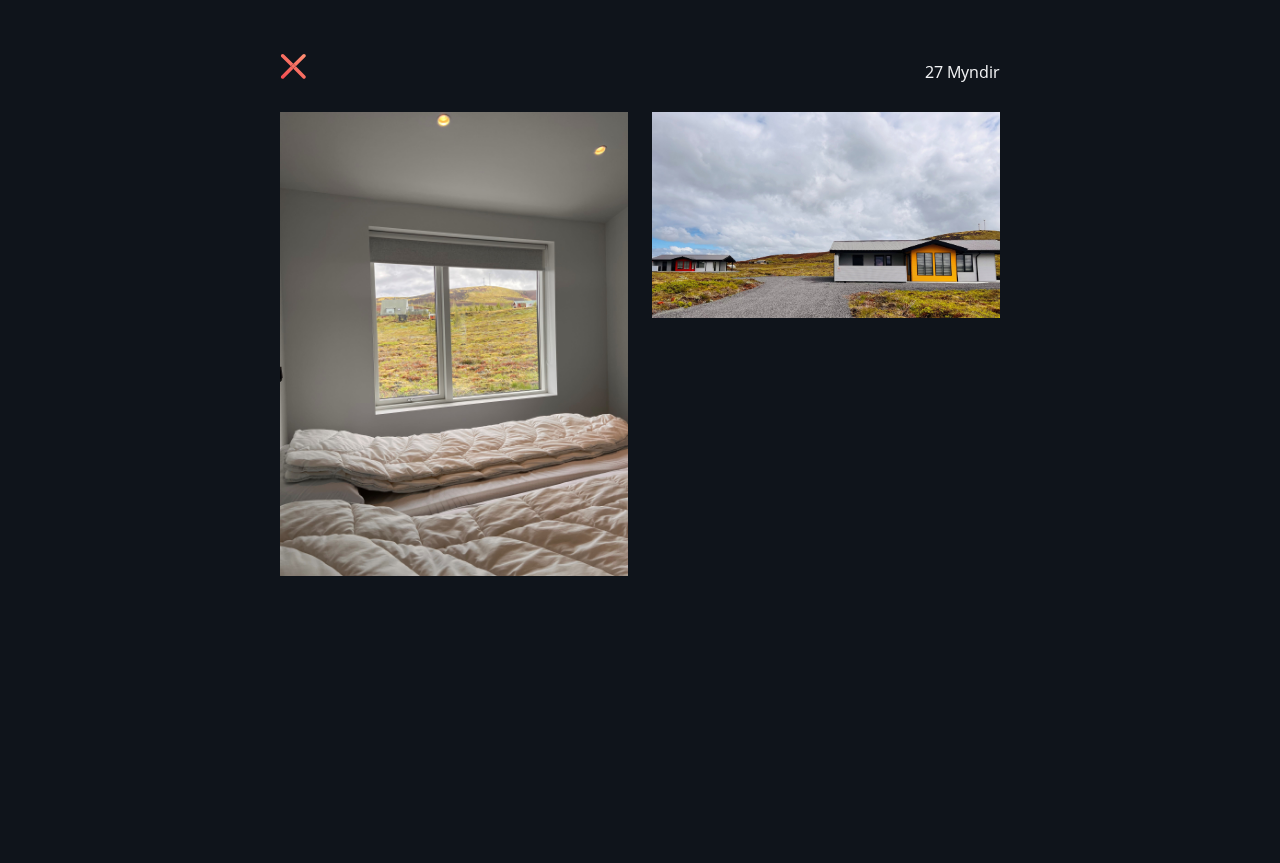 click 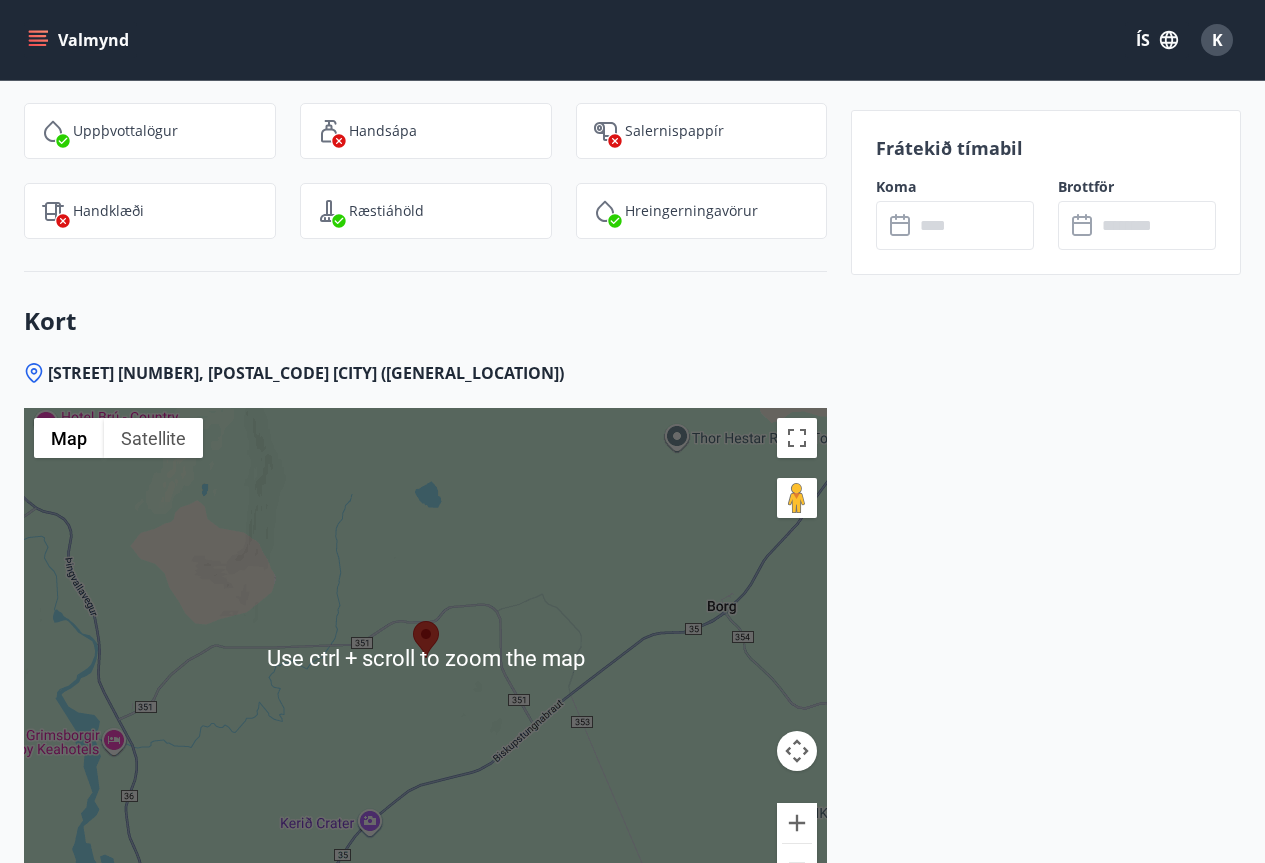 scroll, scrollTop: 3600, scrollLeft: 0, axis: vertical 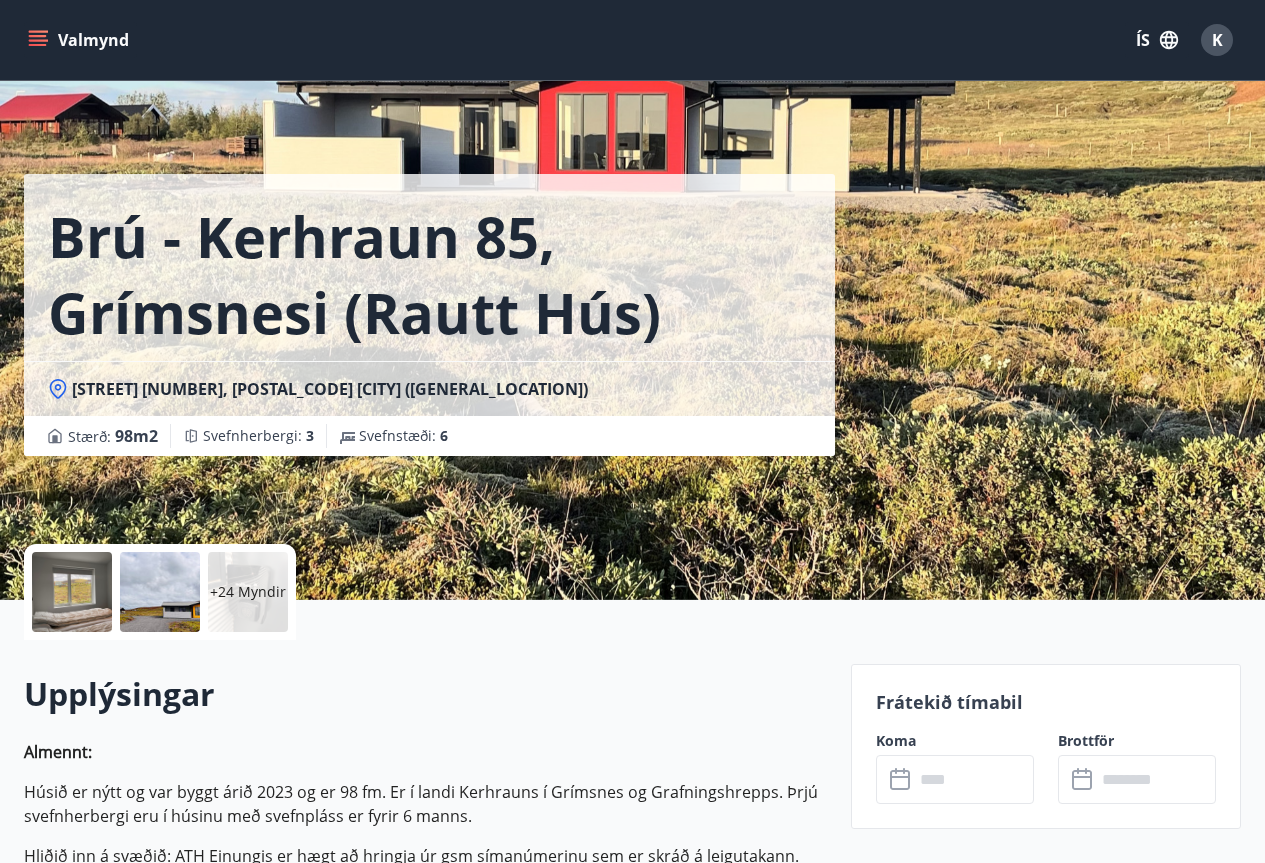 click 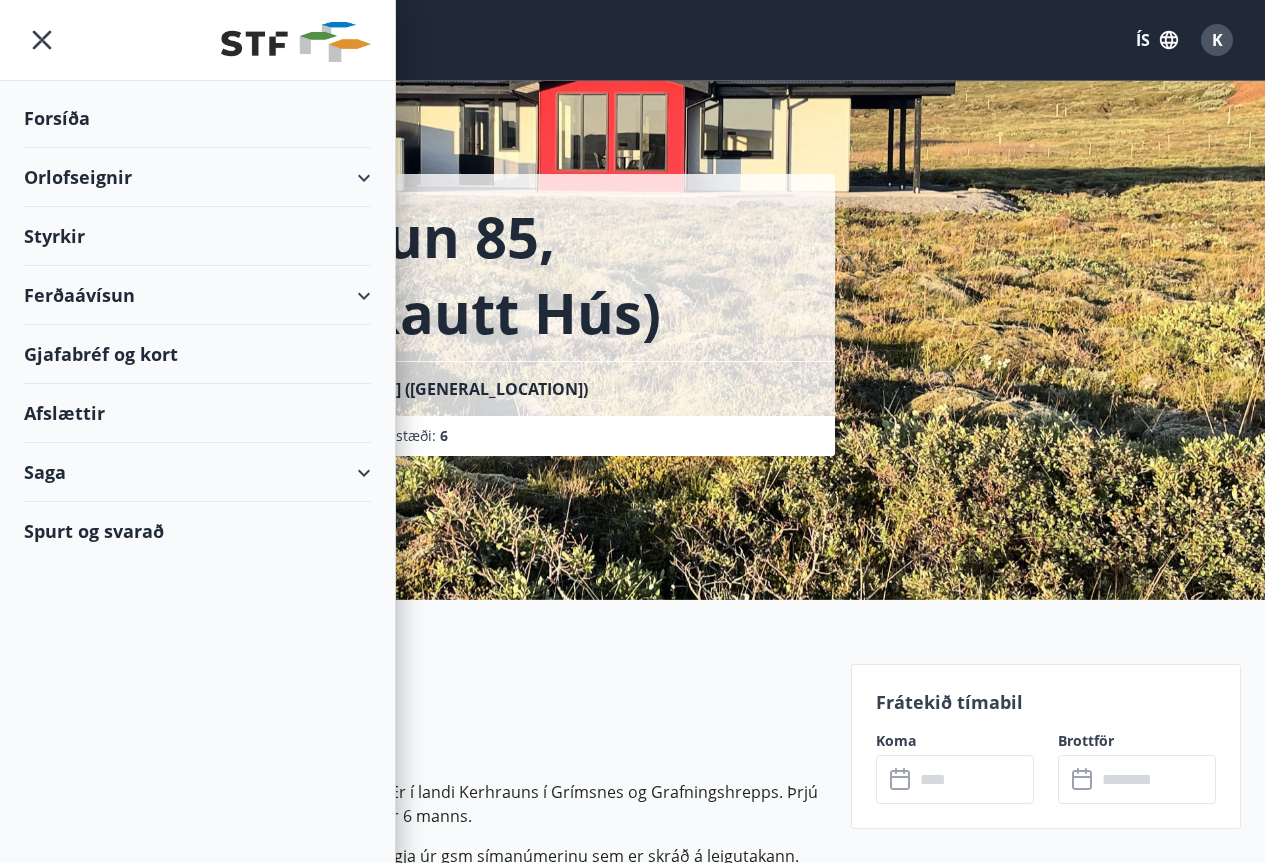 click on "Orlofseignir" at bounding box center (197, 177) 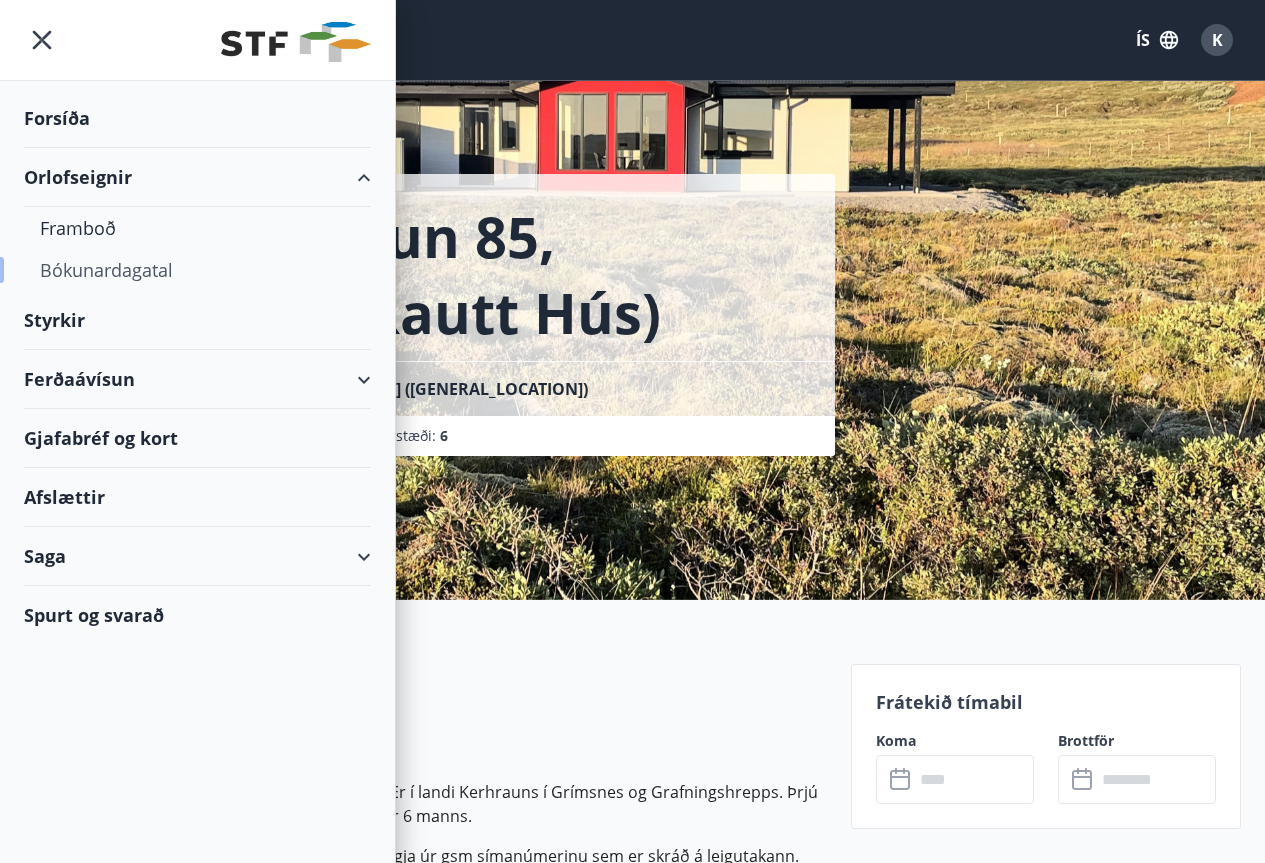 click on "Bókunardagatal" at bounding box center [197, 270] 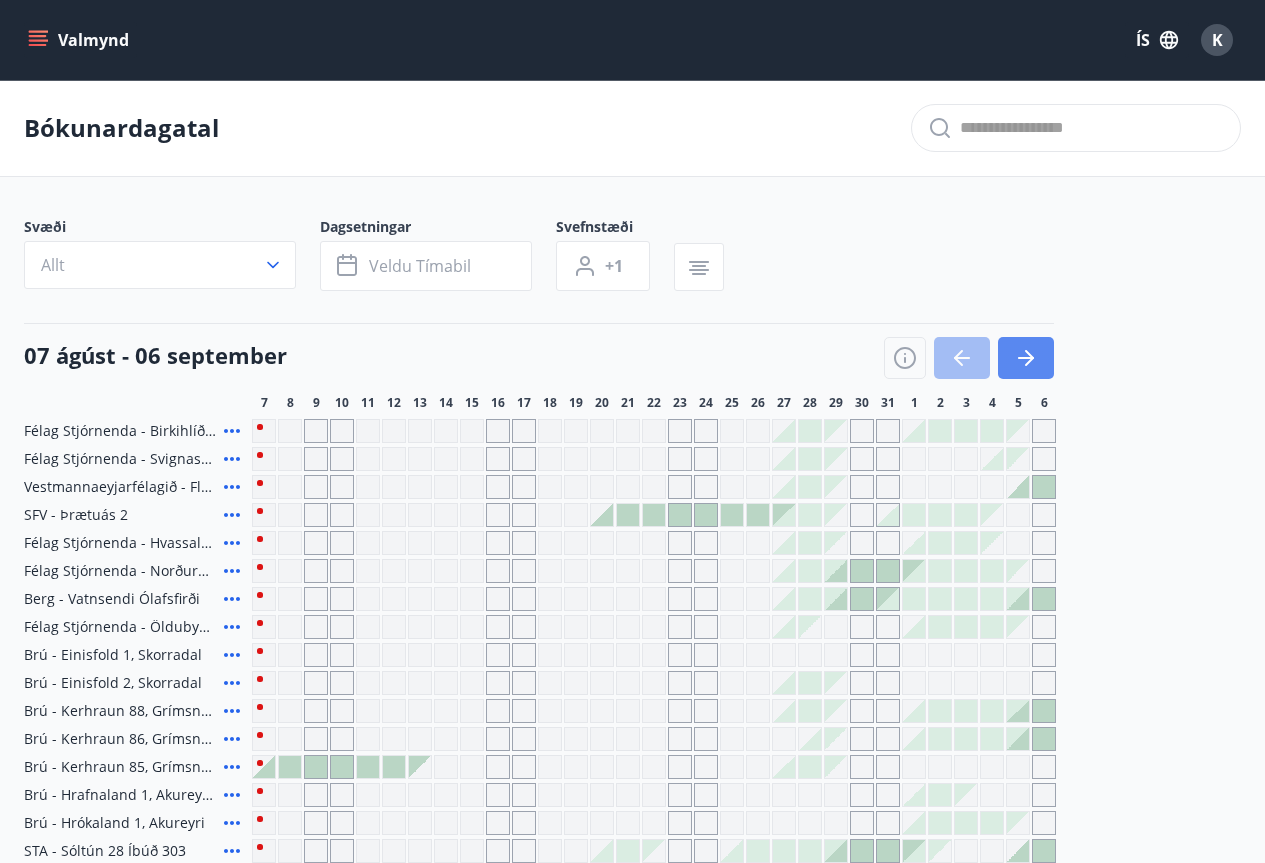 click 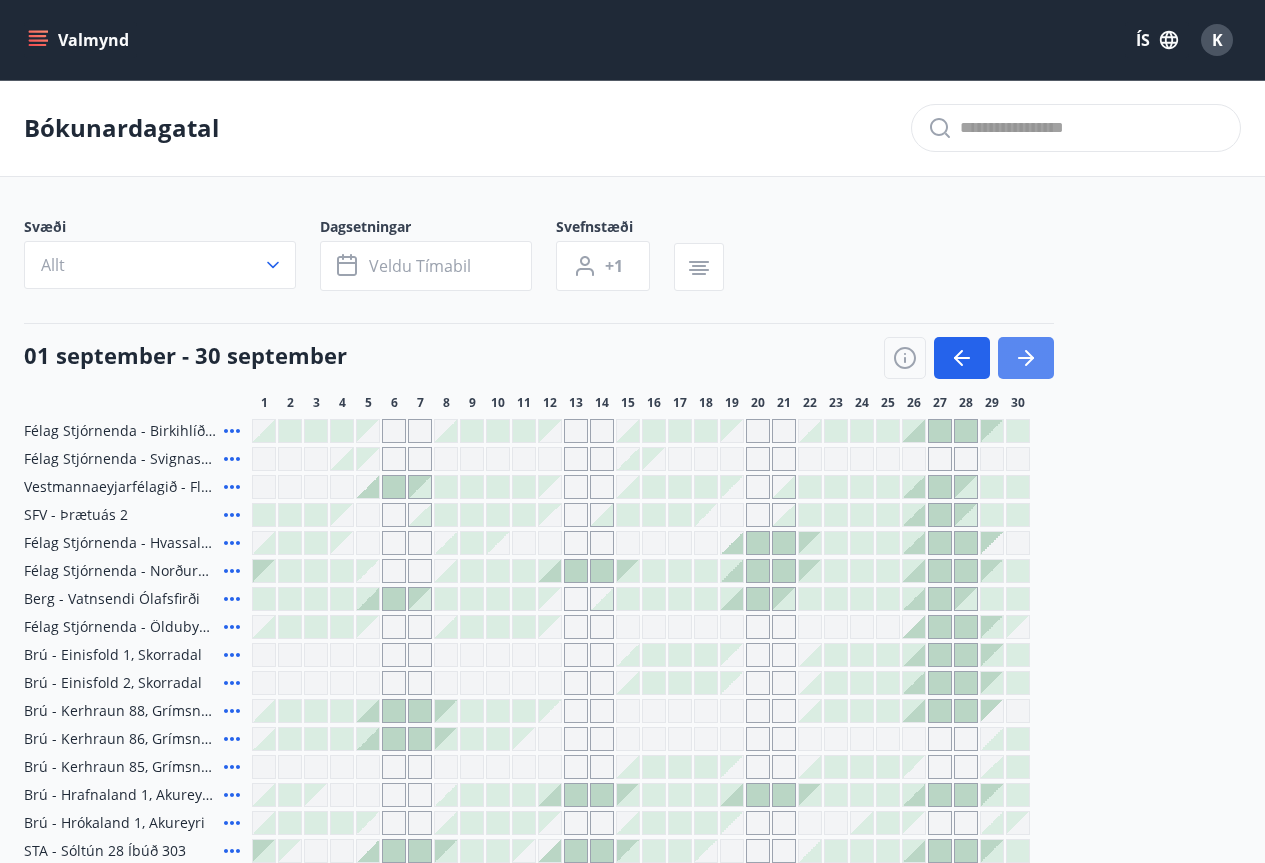 click 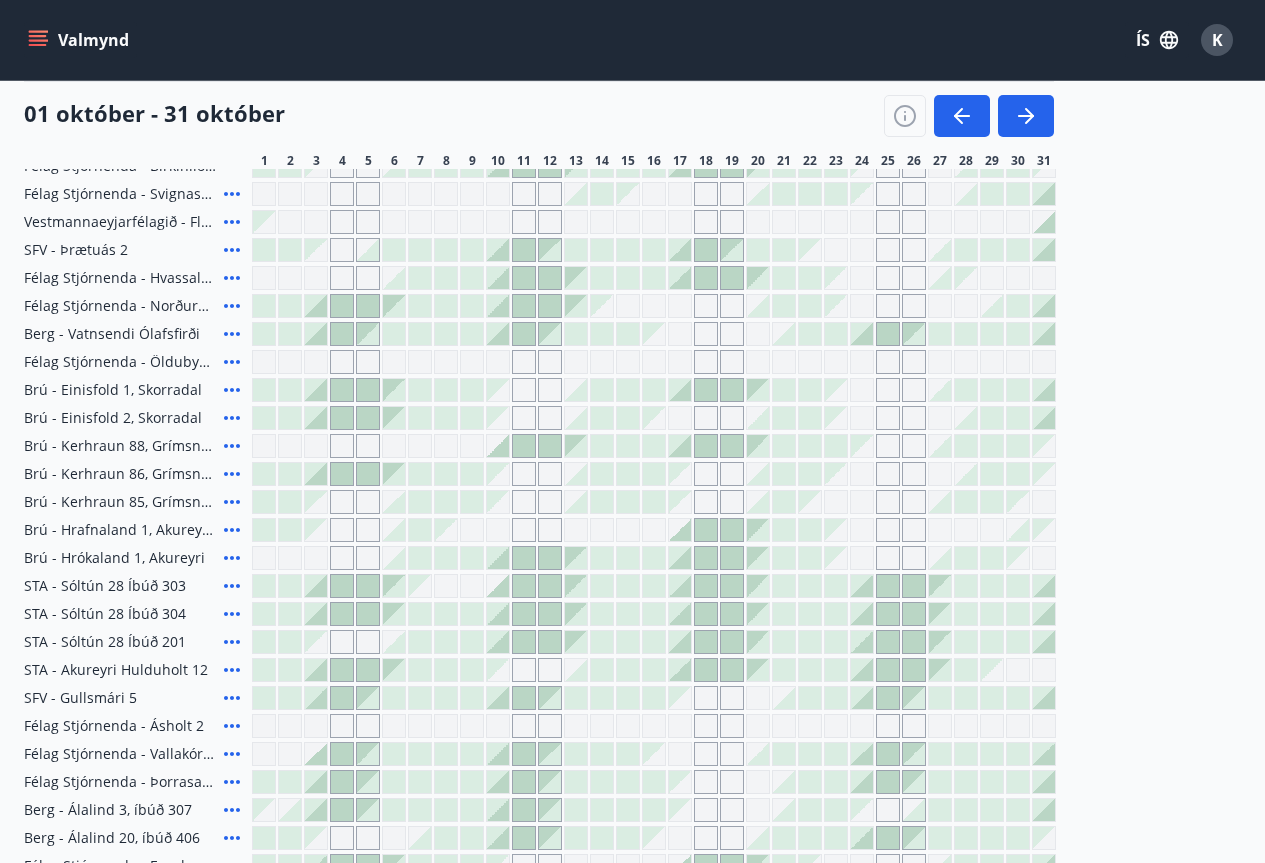 scroll, scrollTop: 300, scrollLeft: 0, axis: vertical 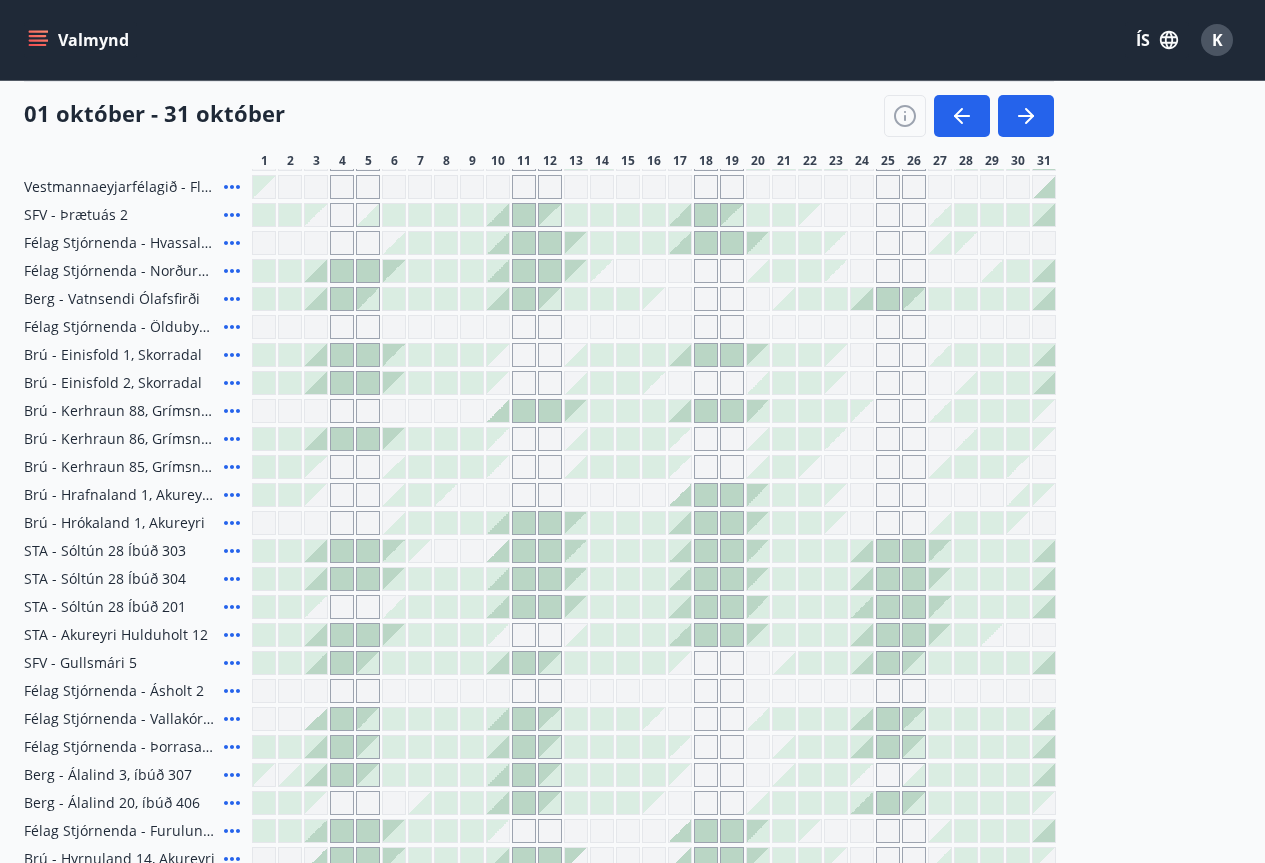 click at bounding box center (836, 719) 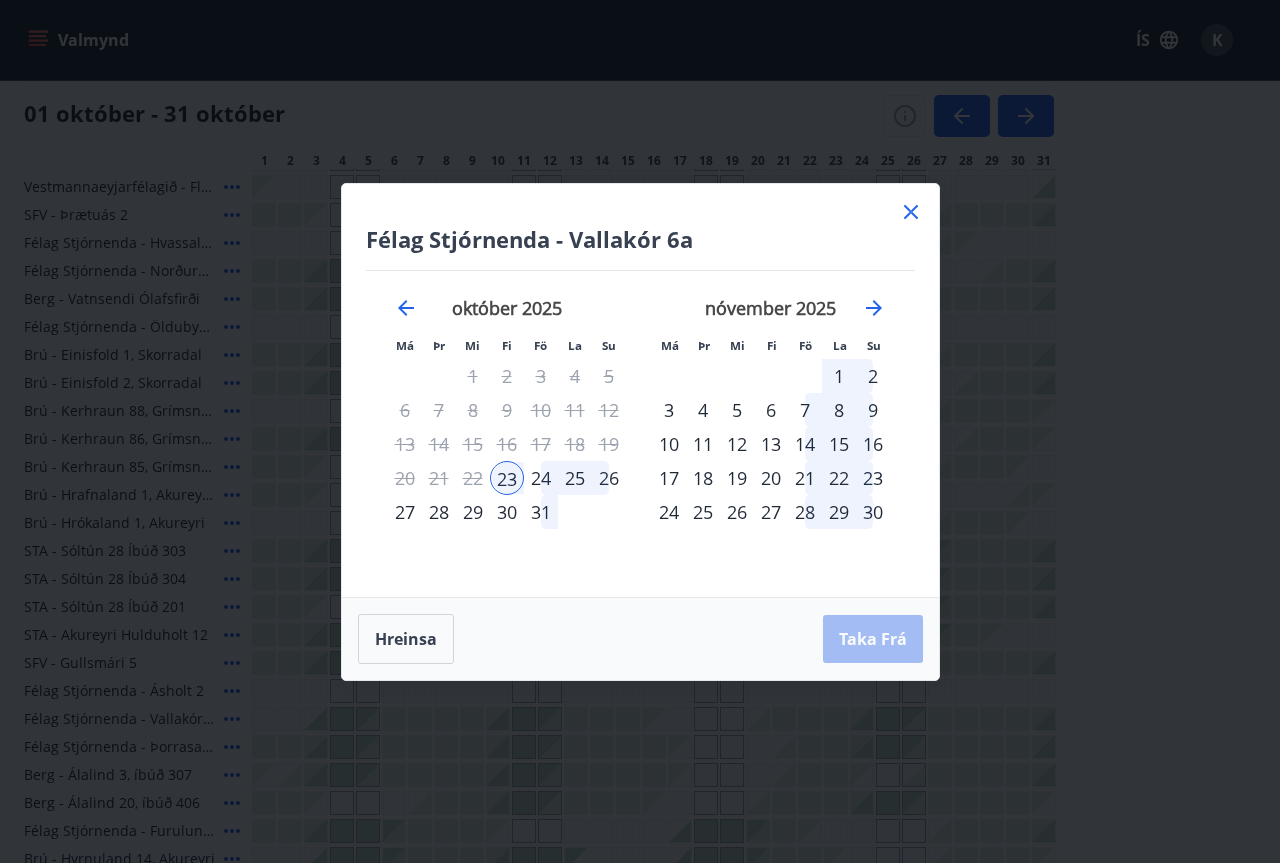 click on "26" at bounding box center [609, 478] 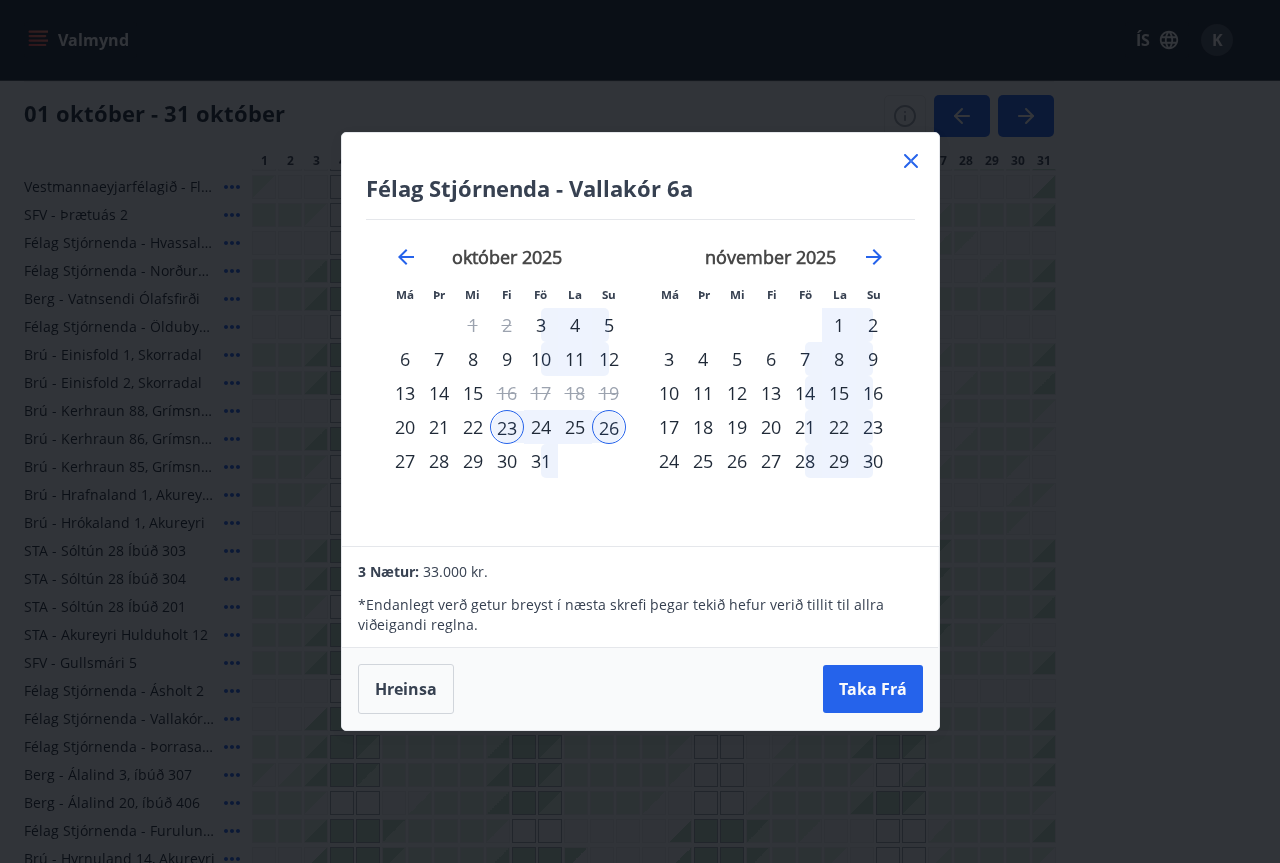 click 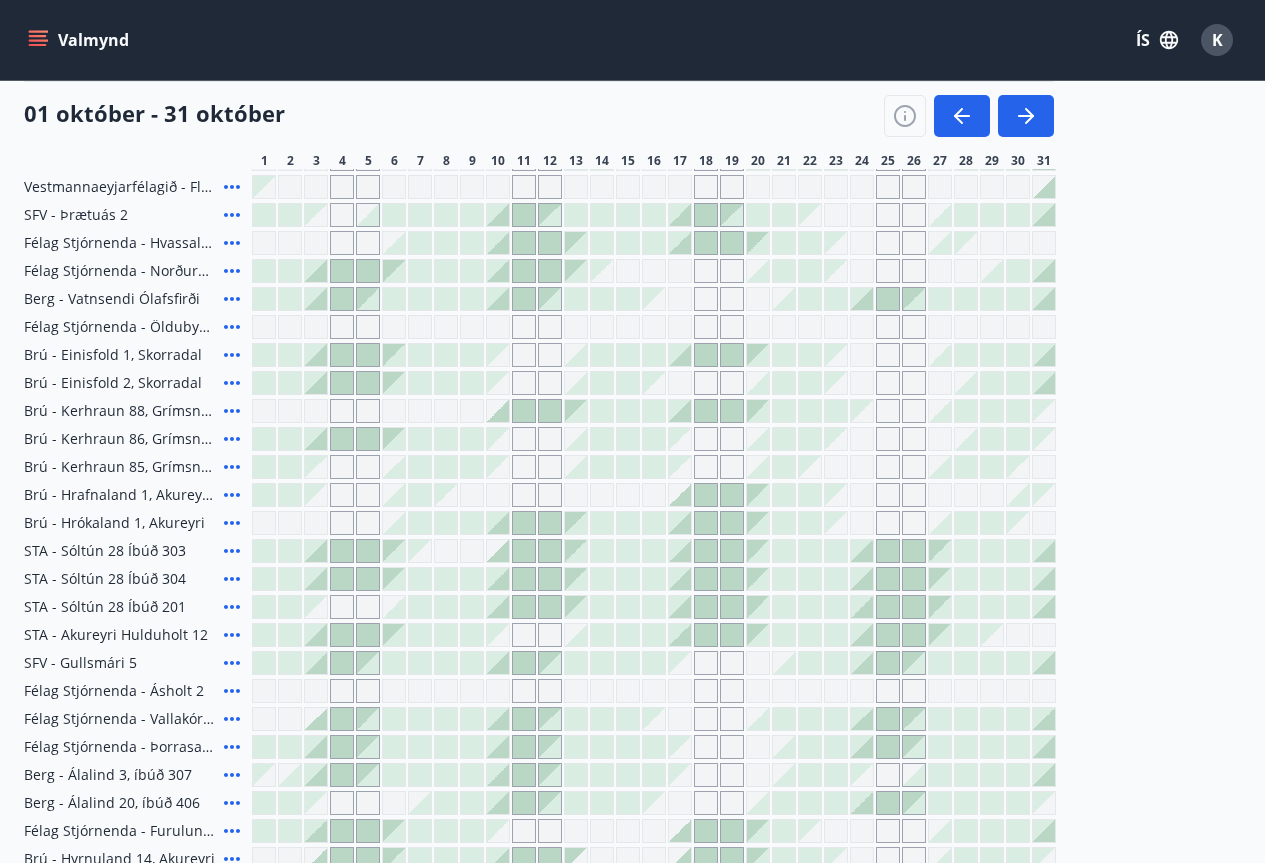 click at bounding box center [836, 551] 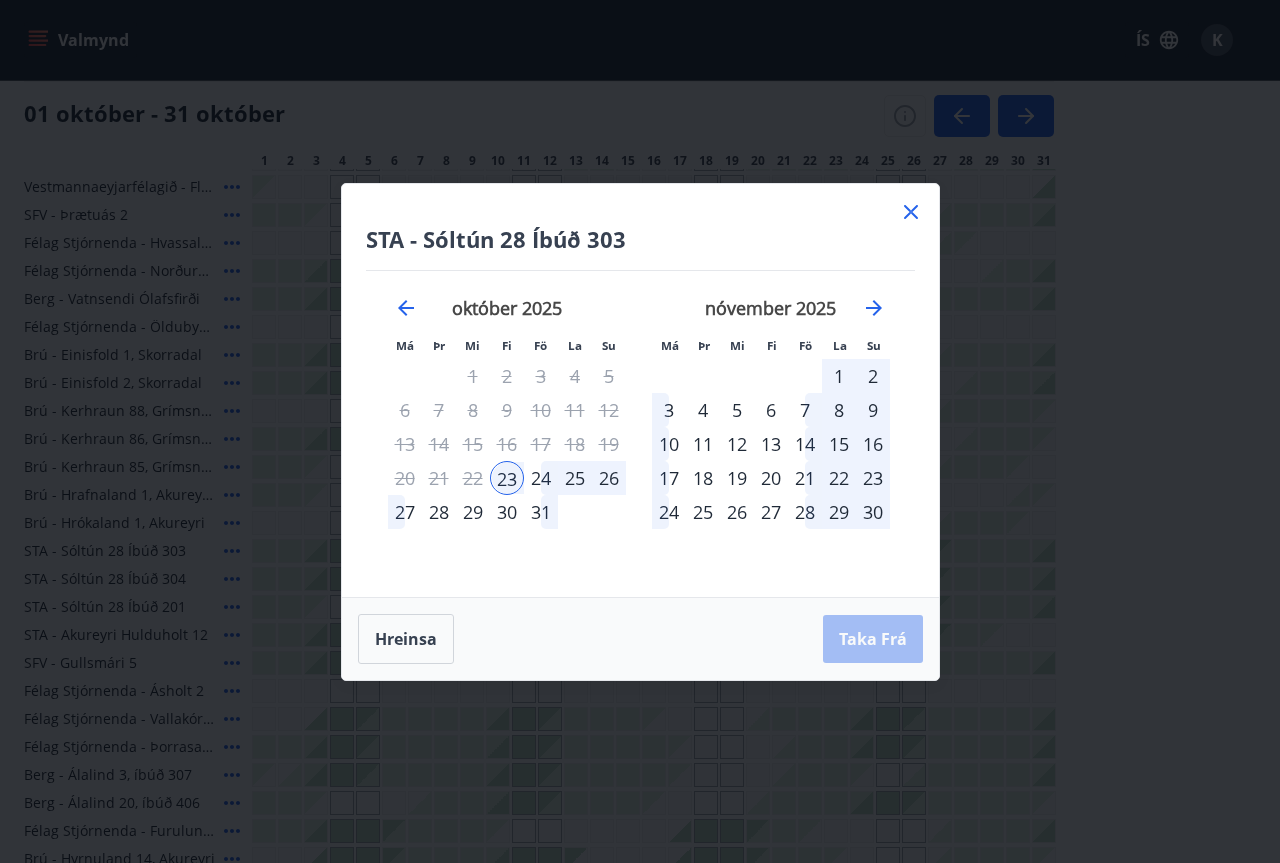 click on "26" at bounding box center (609, 478) 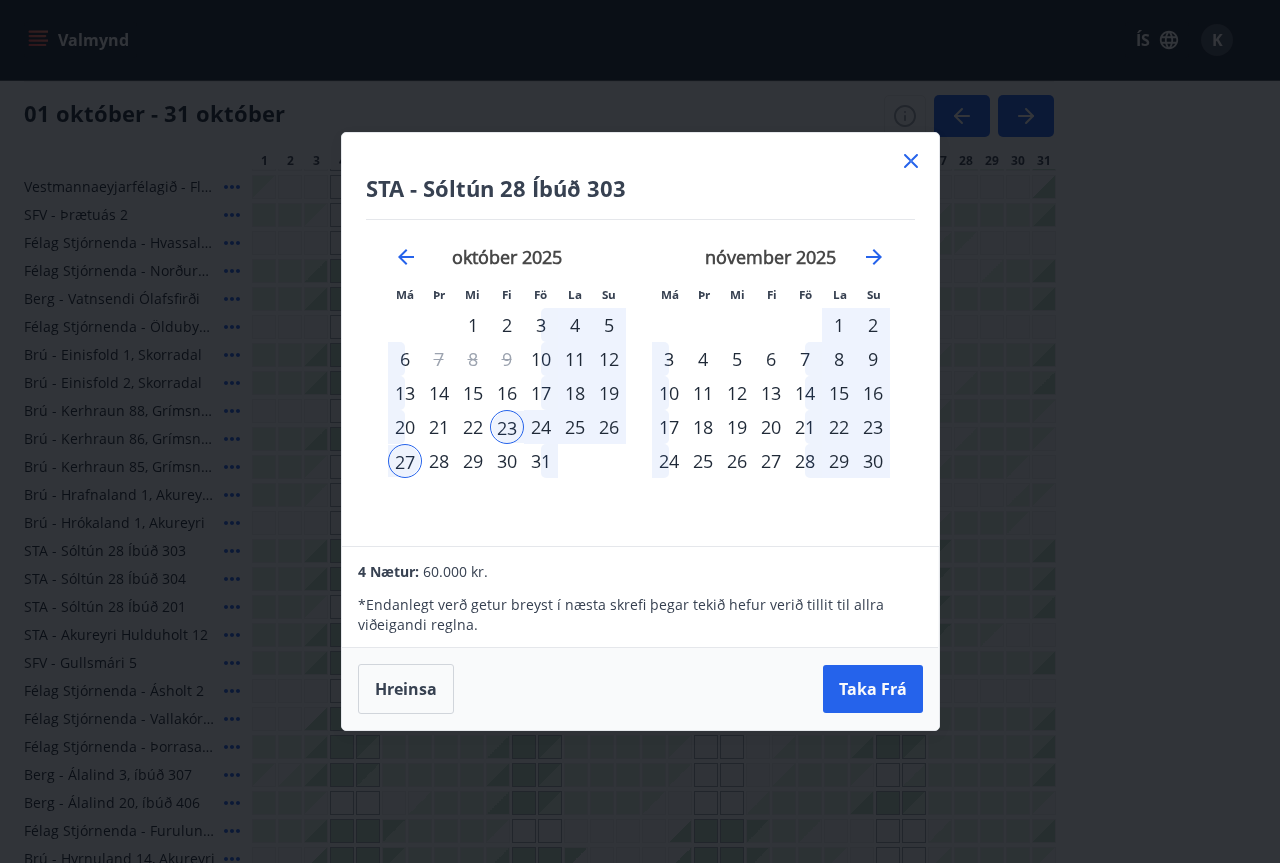 click on "25" at bounding box center (575, 427) 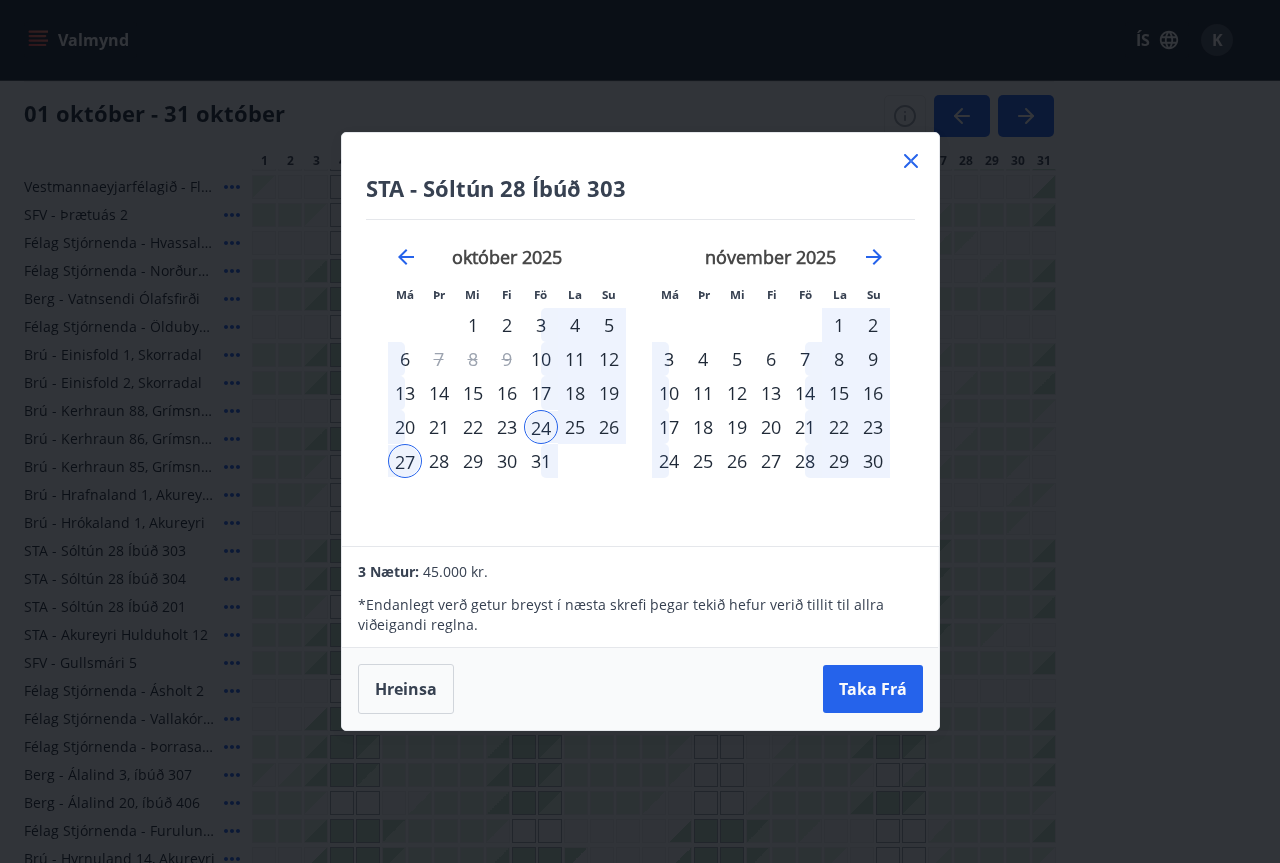 click on "24" at bounding box center (541, 427) 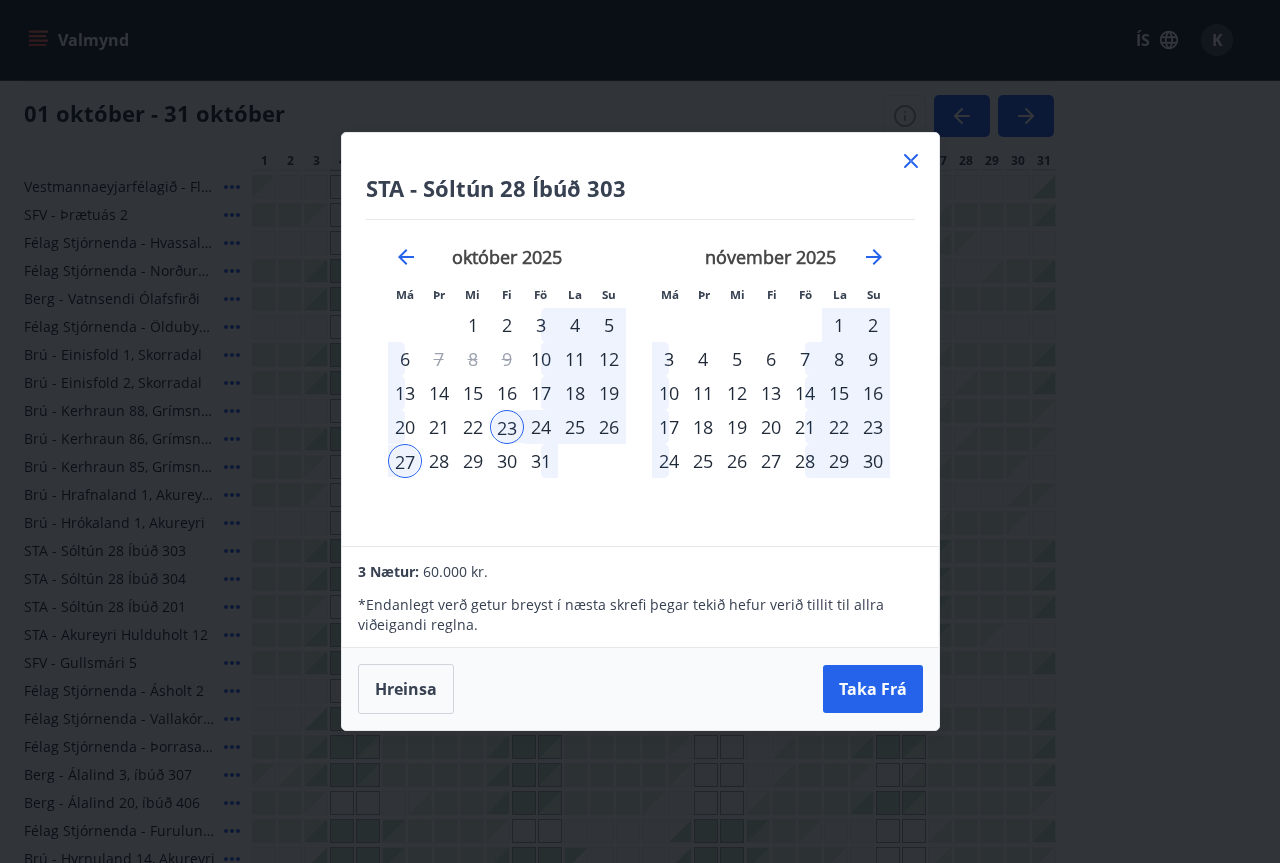 click on "26" at bounding box center [609, 427] 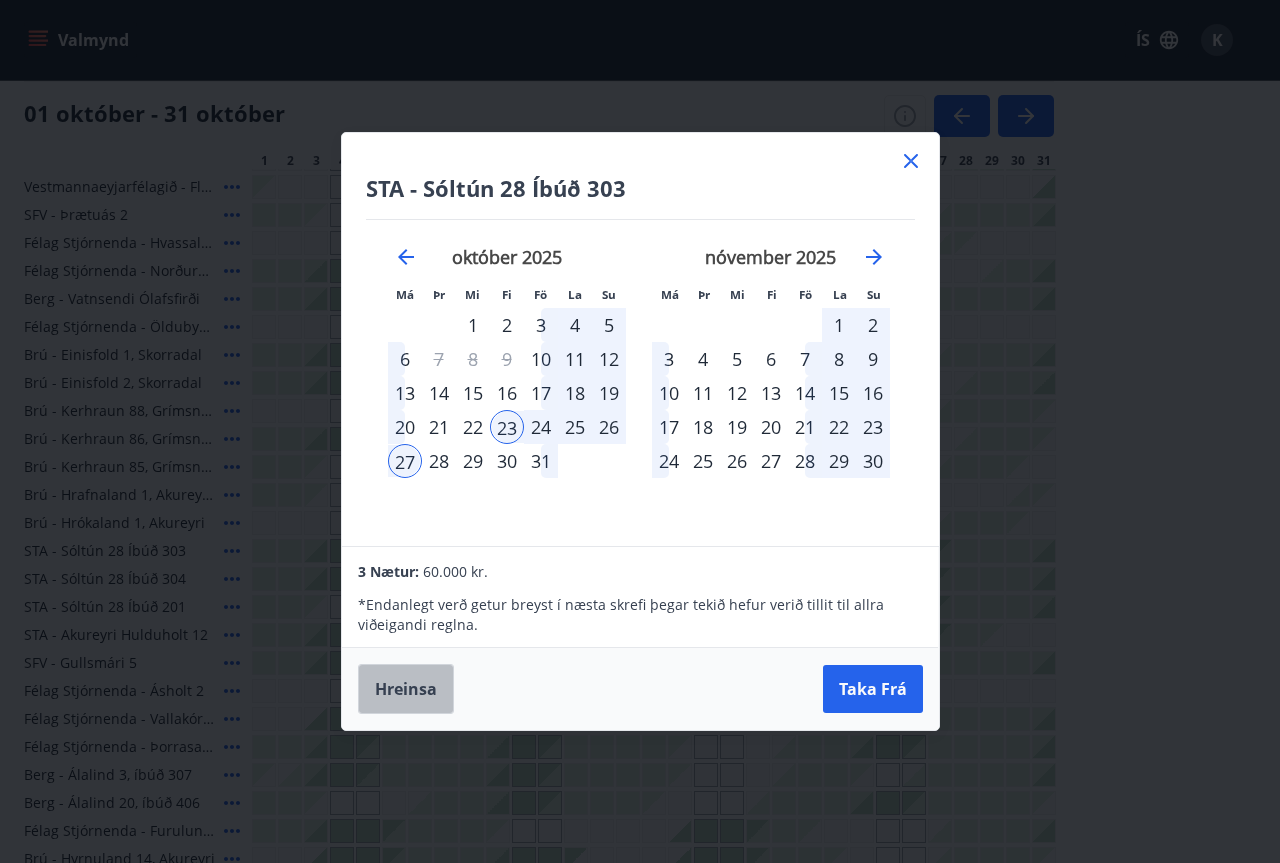 click on "Hreinsa" at bounding box center [406, 689] 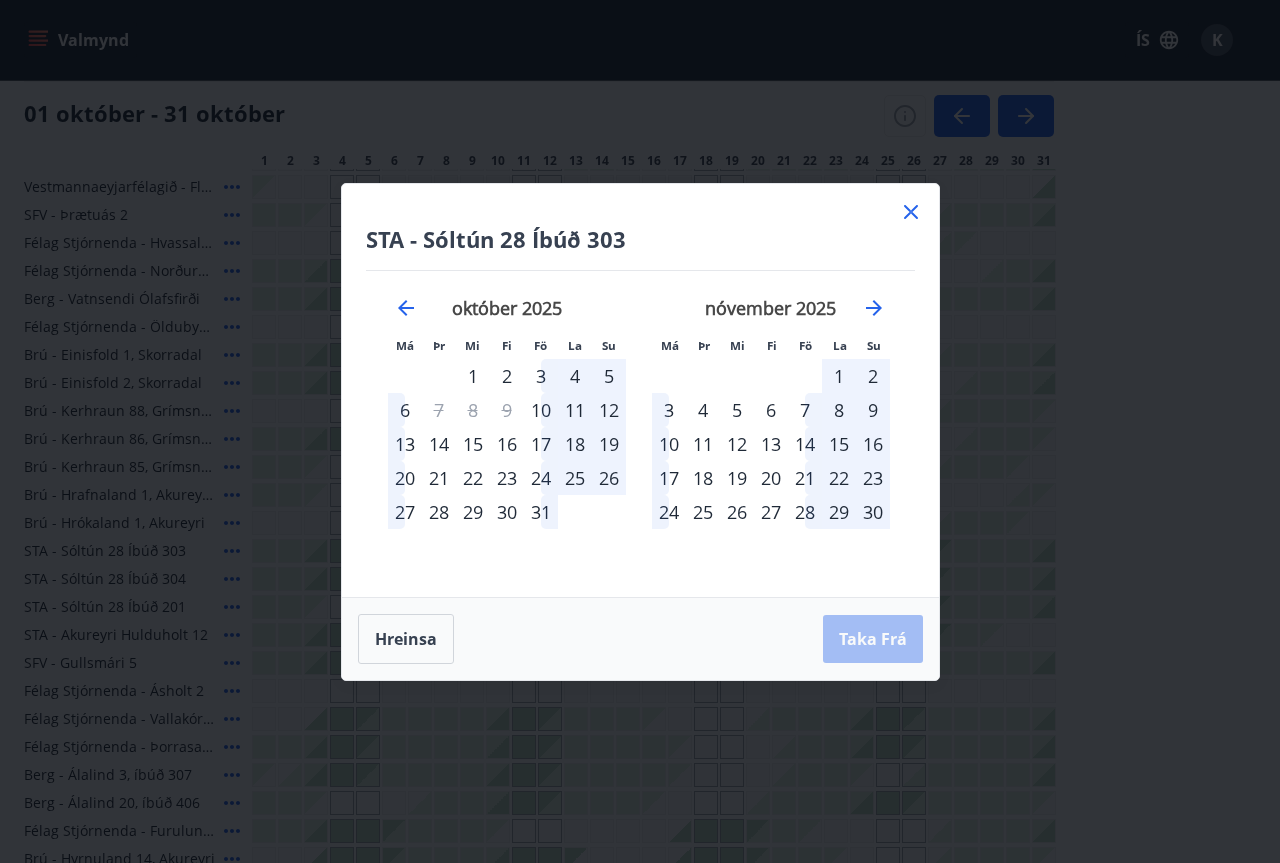 click on "23" at bounding box center [507, 478] 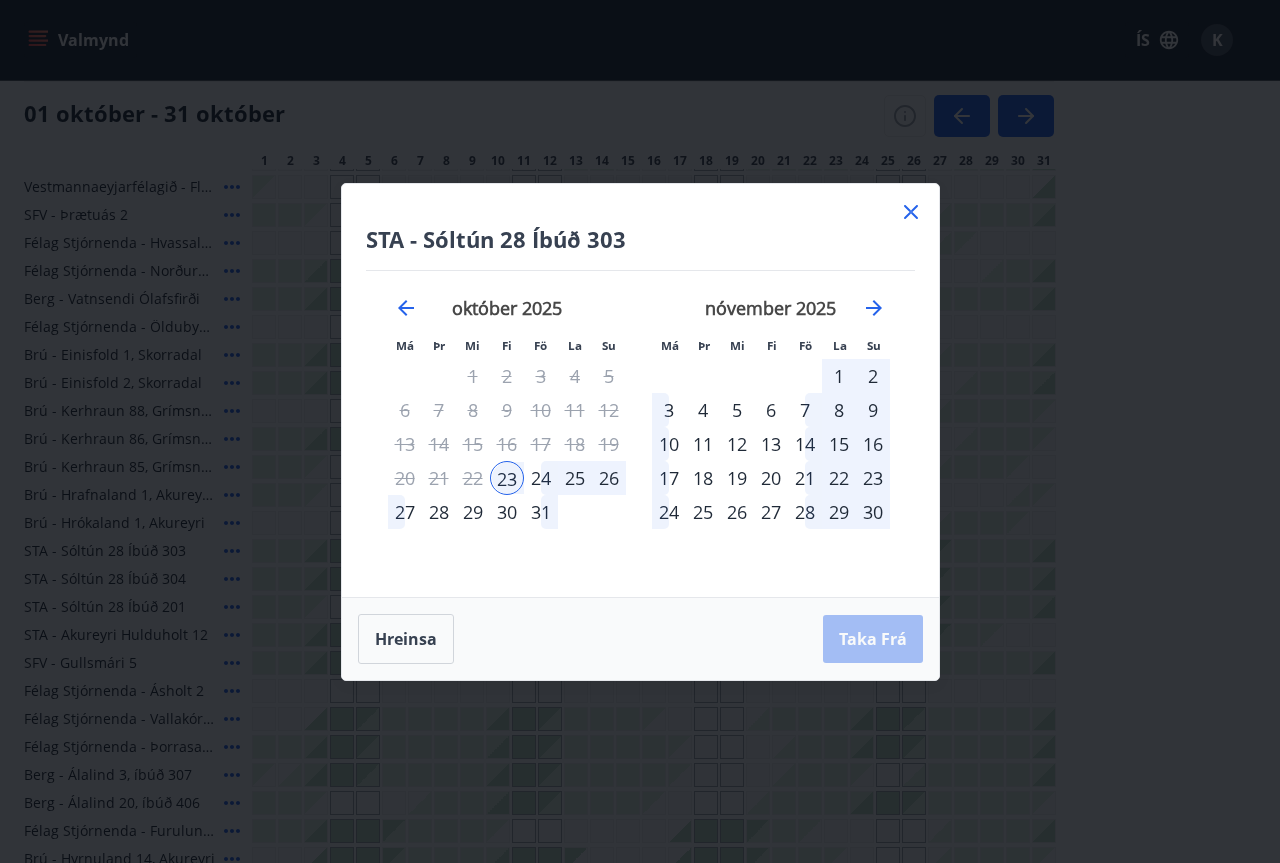 click on "26" at bounding box center [609, 478] 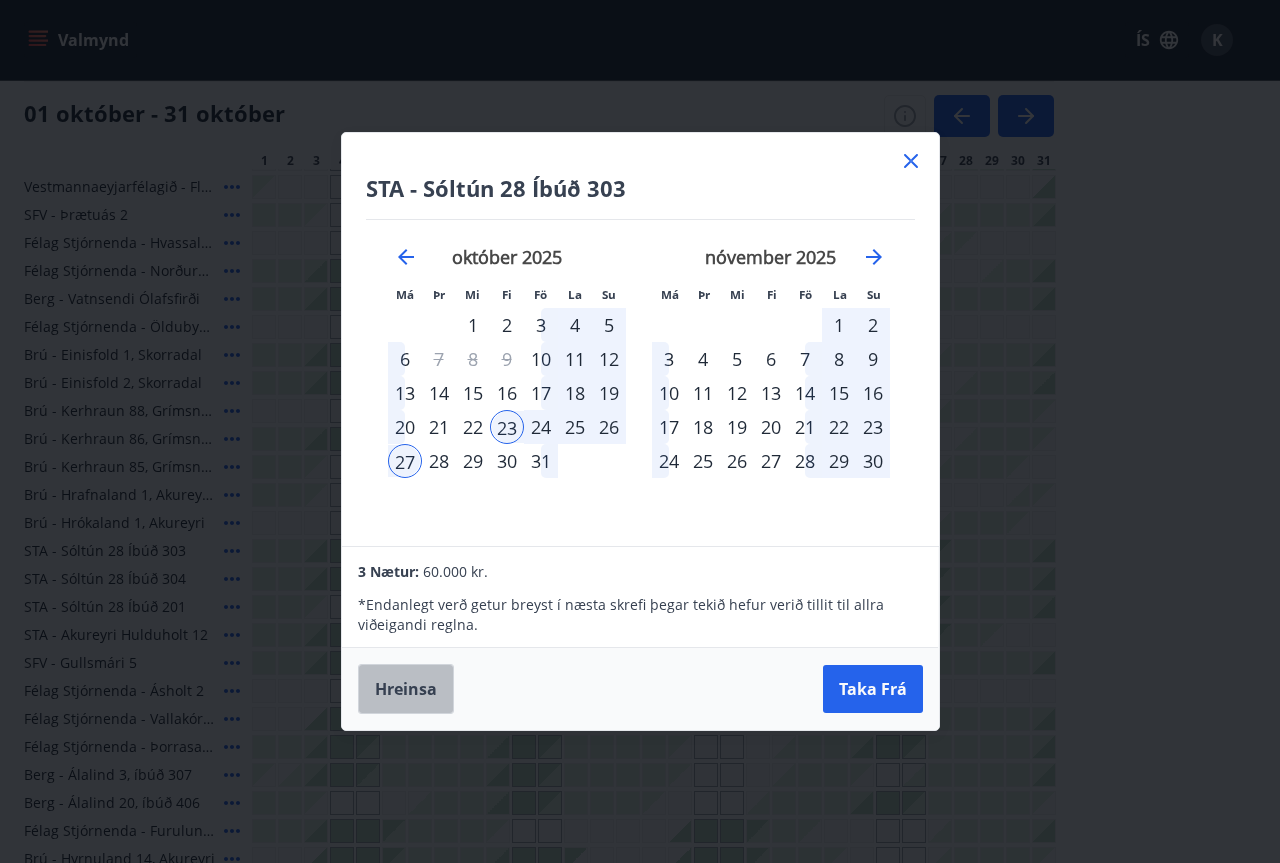 click on "Hreinsa" at bounding box center [406, 689] 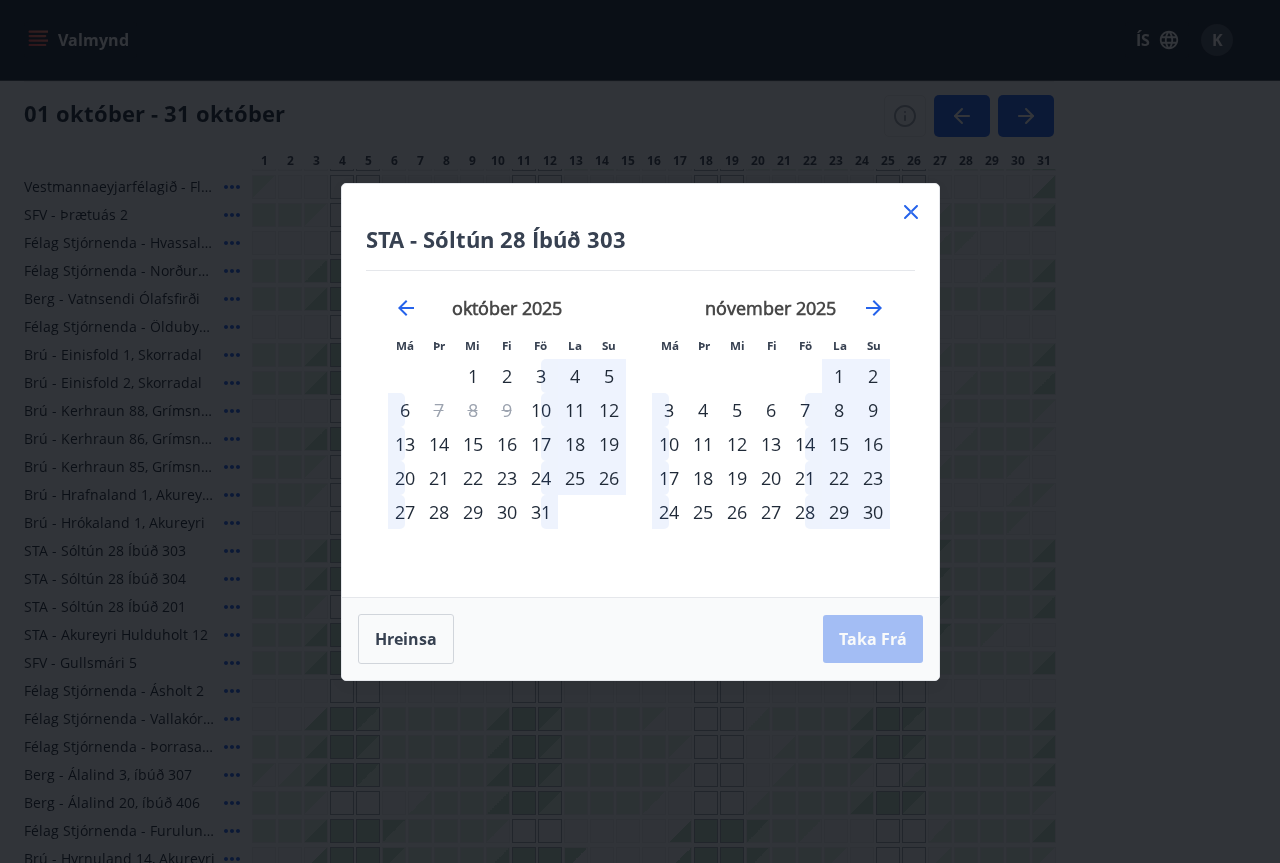 click 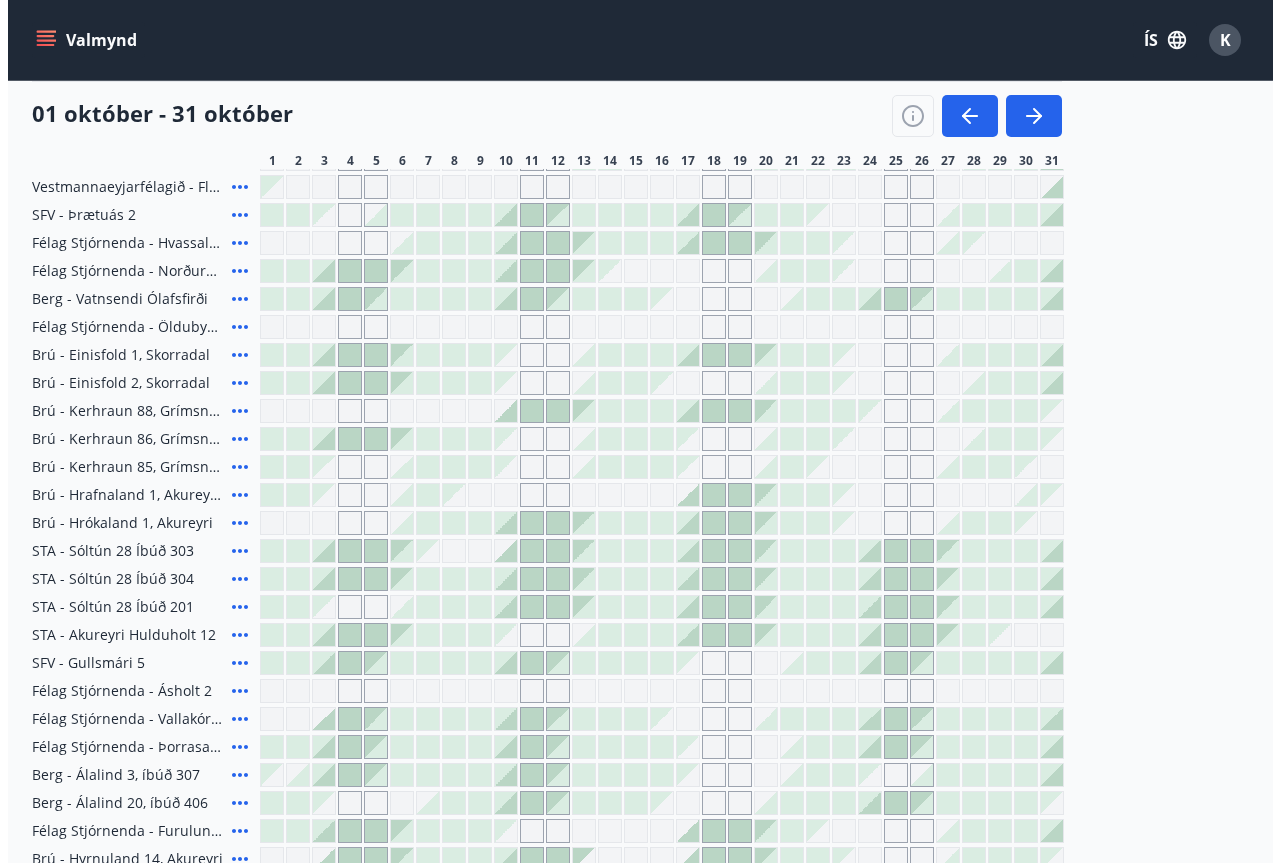 scroll, scrollTop: 584, scrollLeft: 0, axis: vertical 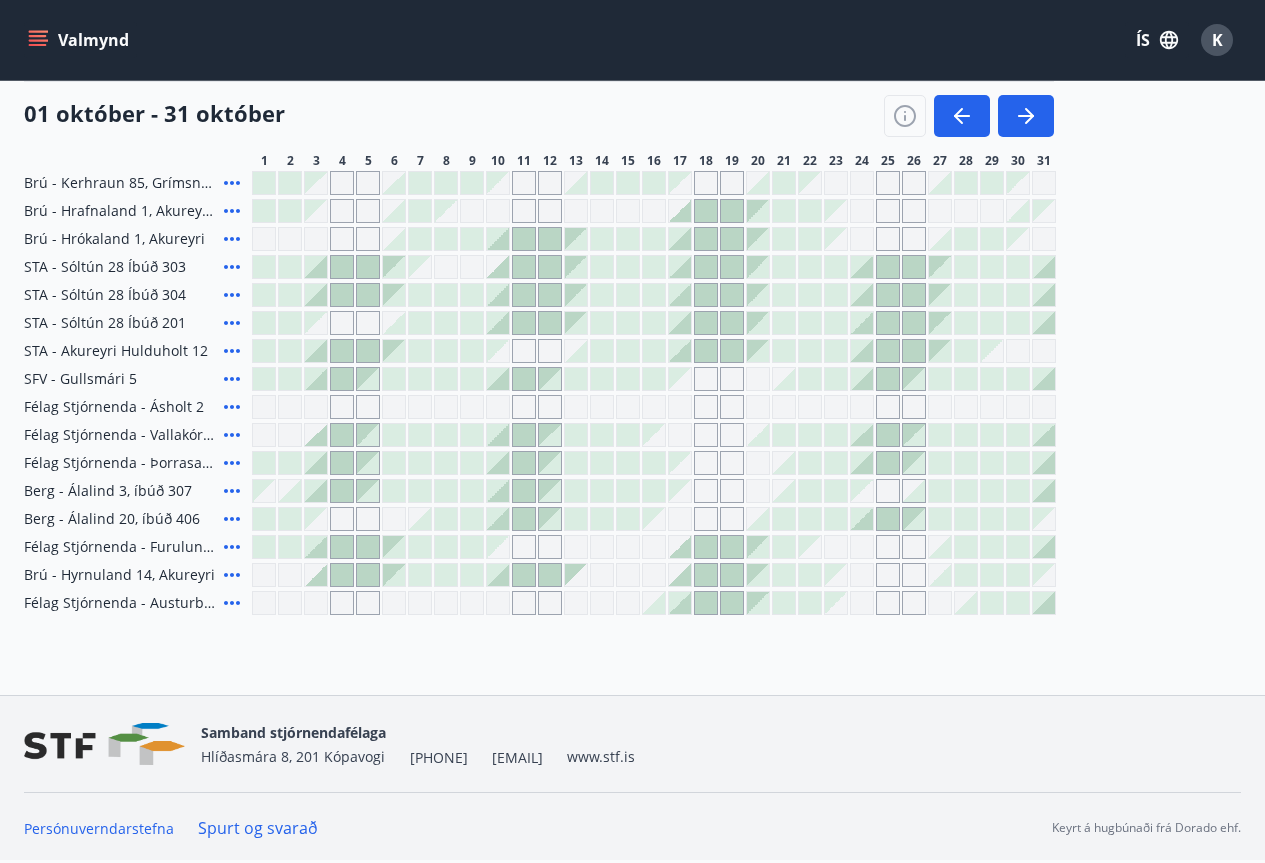 click 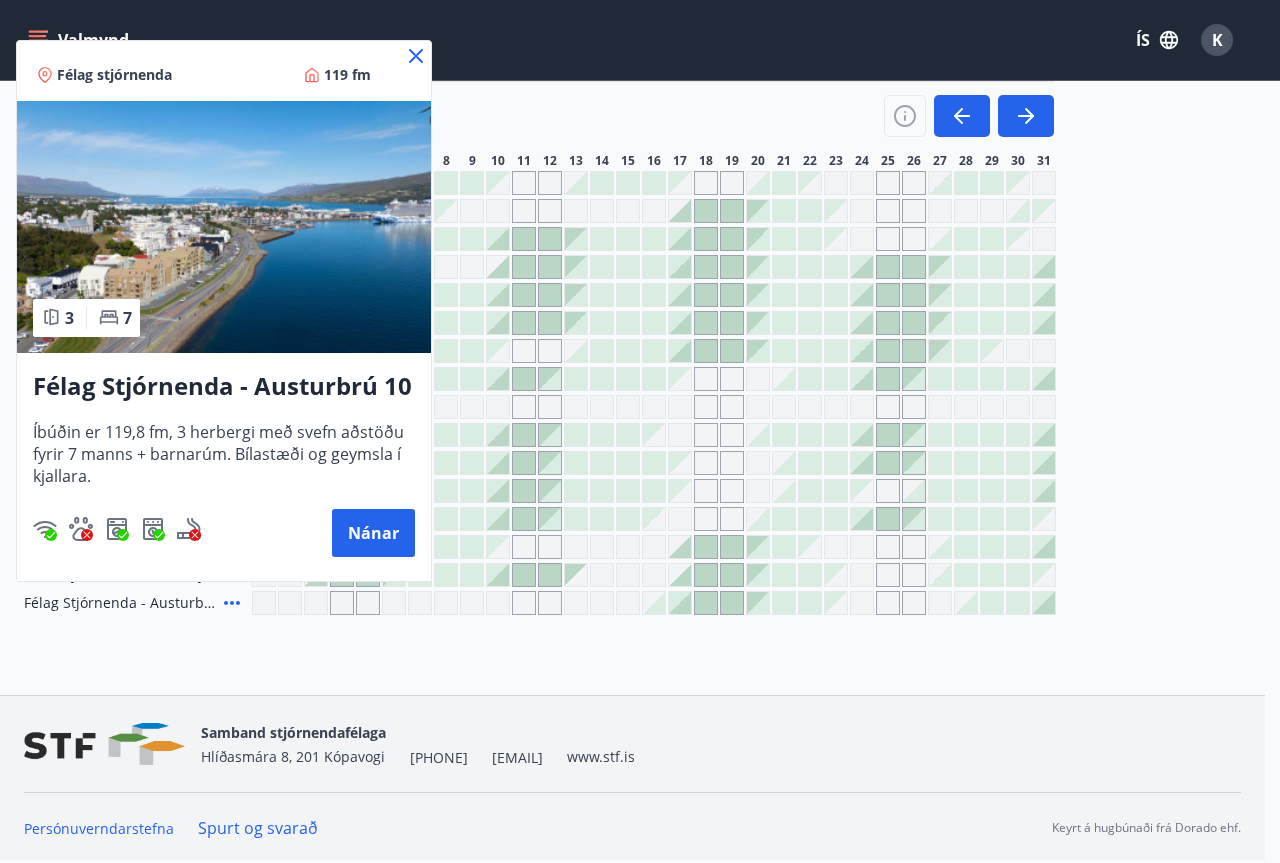 click 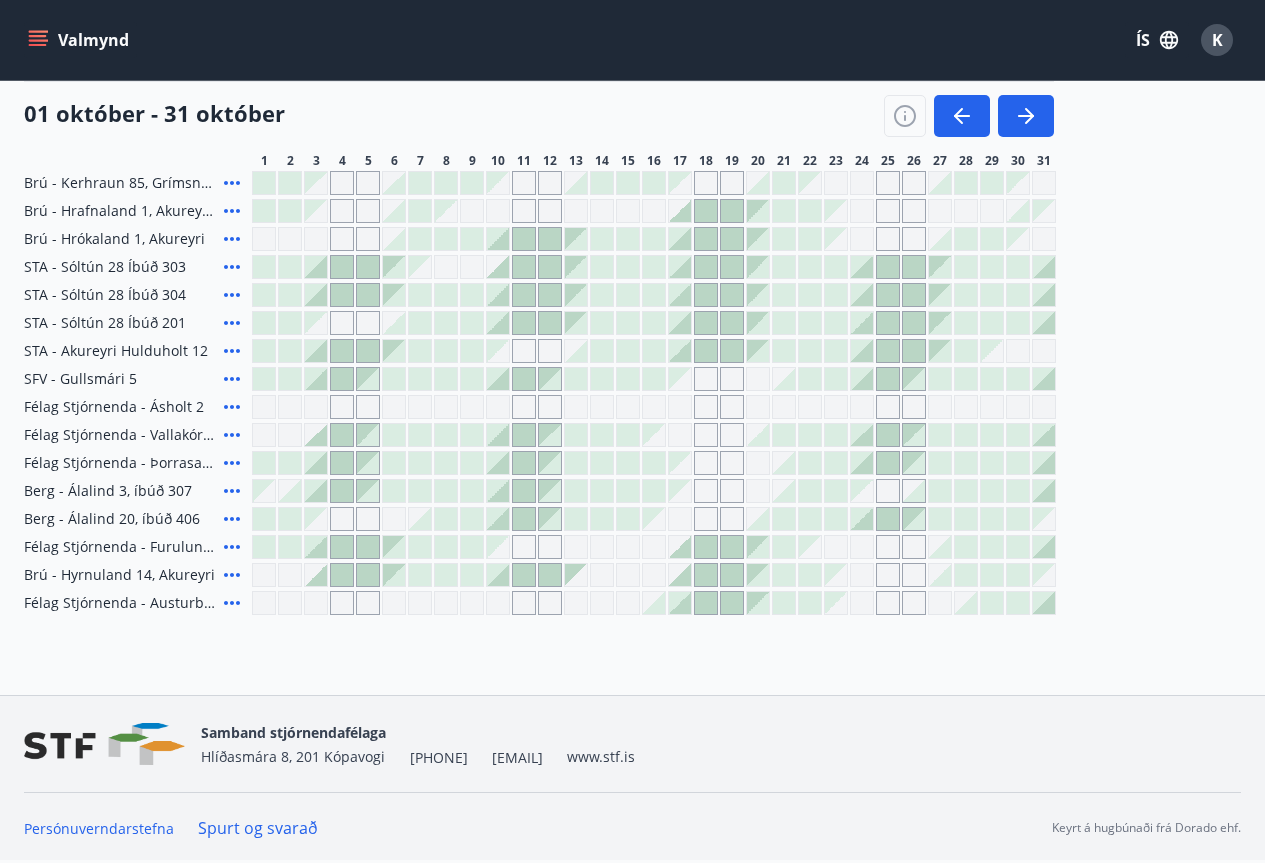 click 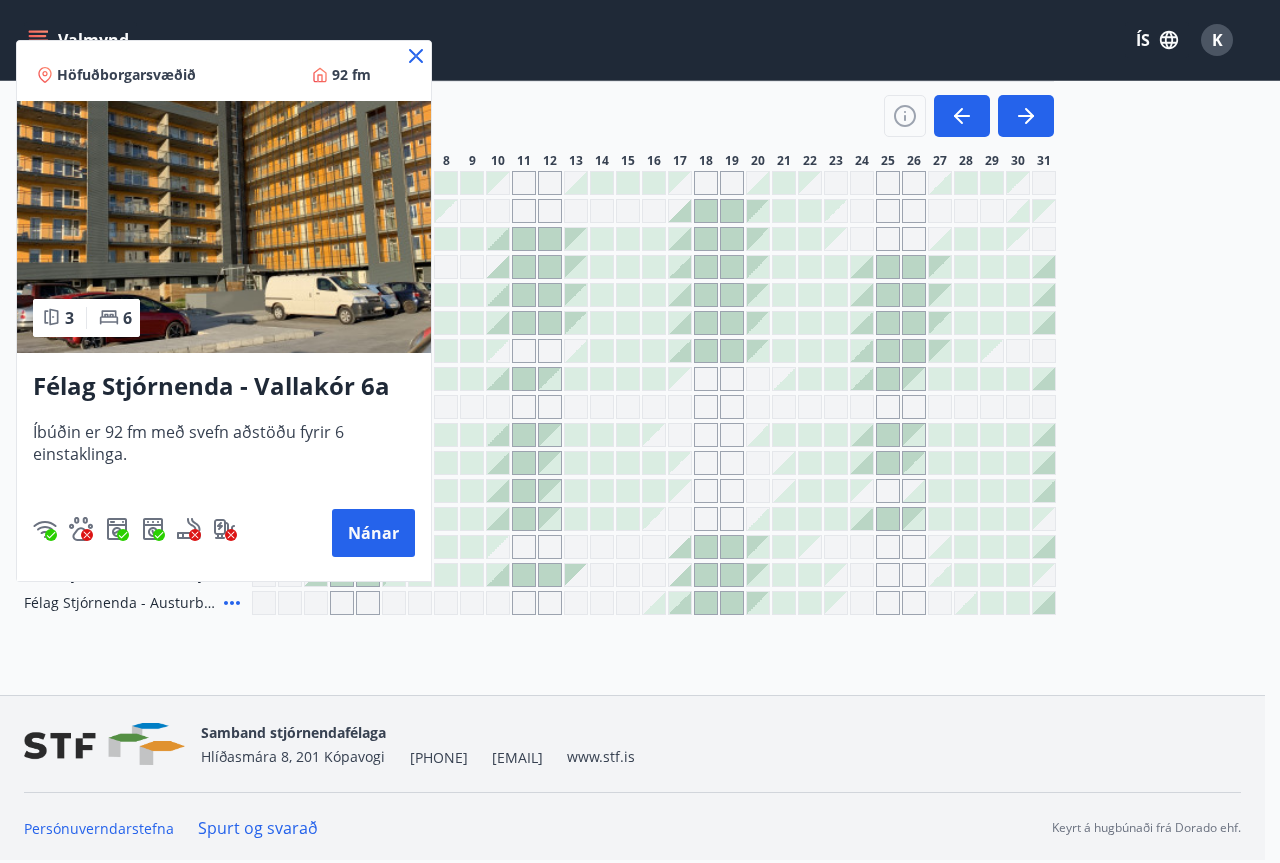 click 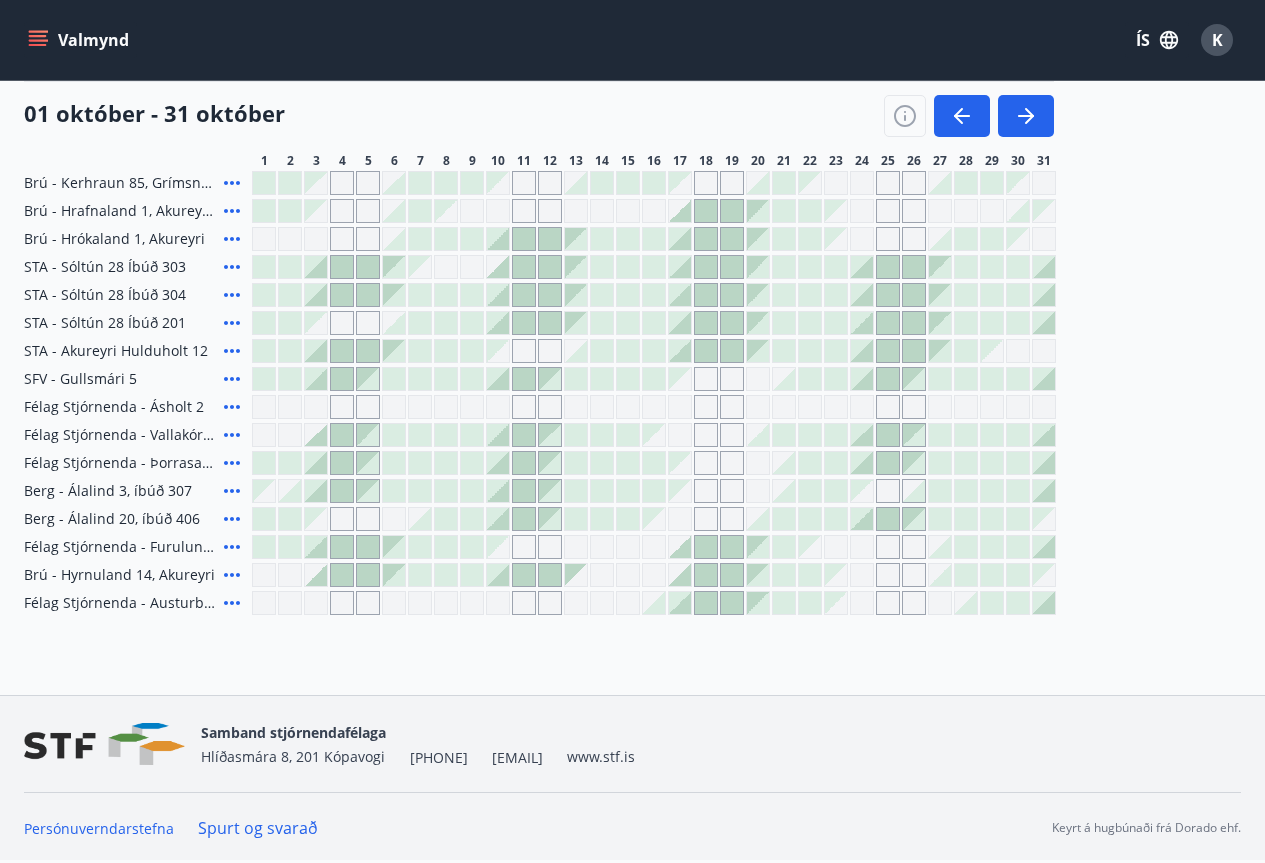 click 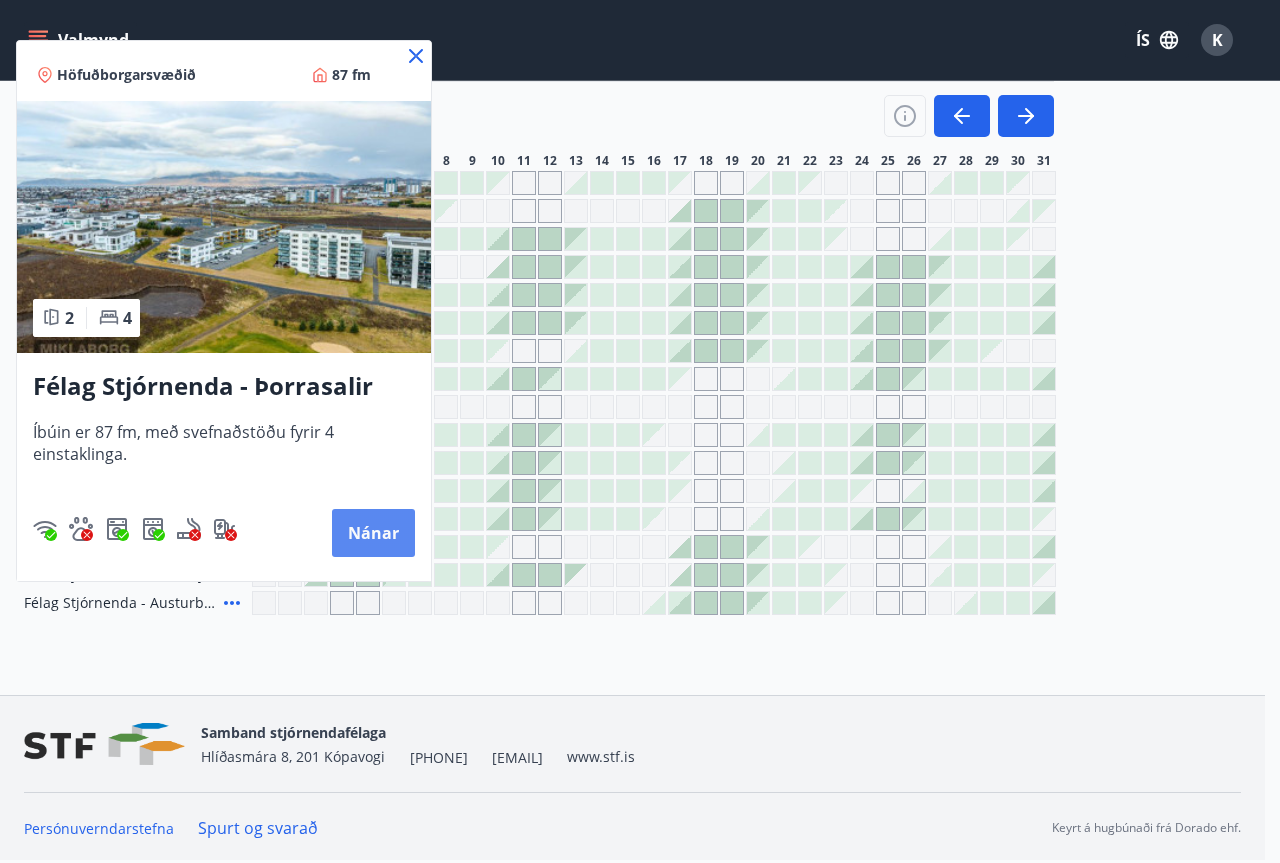 click on "Nánar" at bounding box center (373, 533) 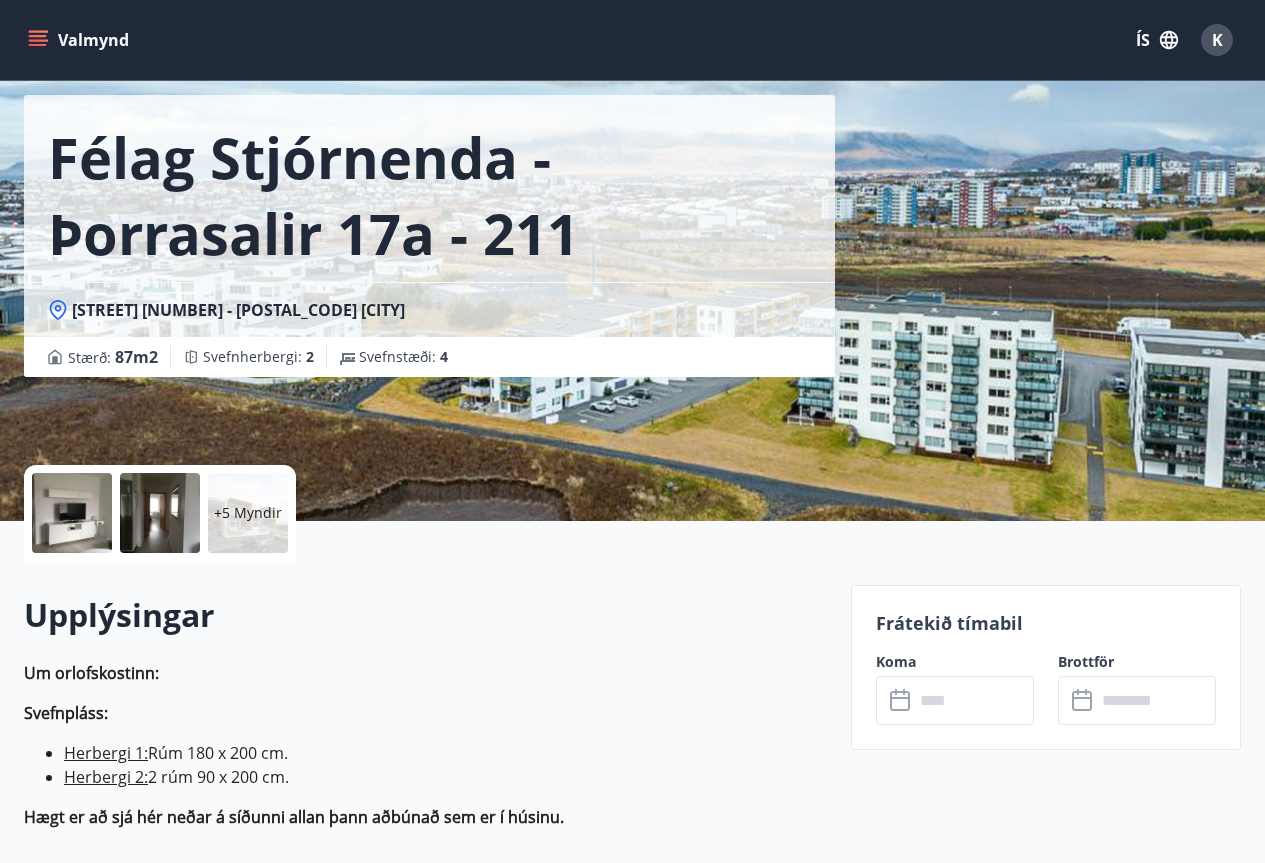 scroll, scrollTop: 0, scrollLeft: 0, axis: both 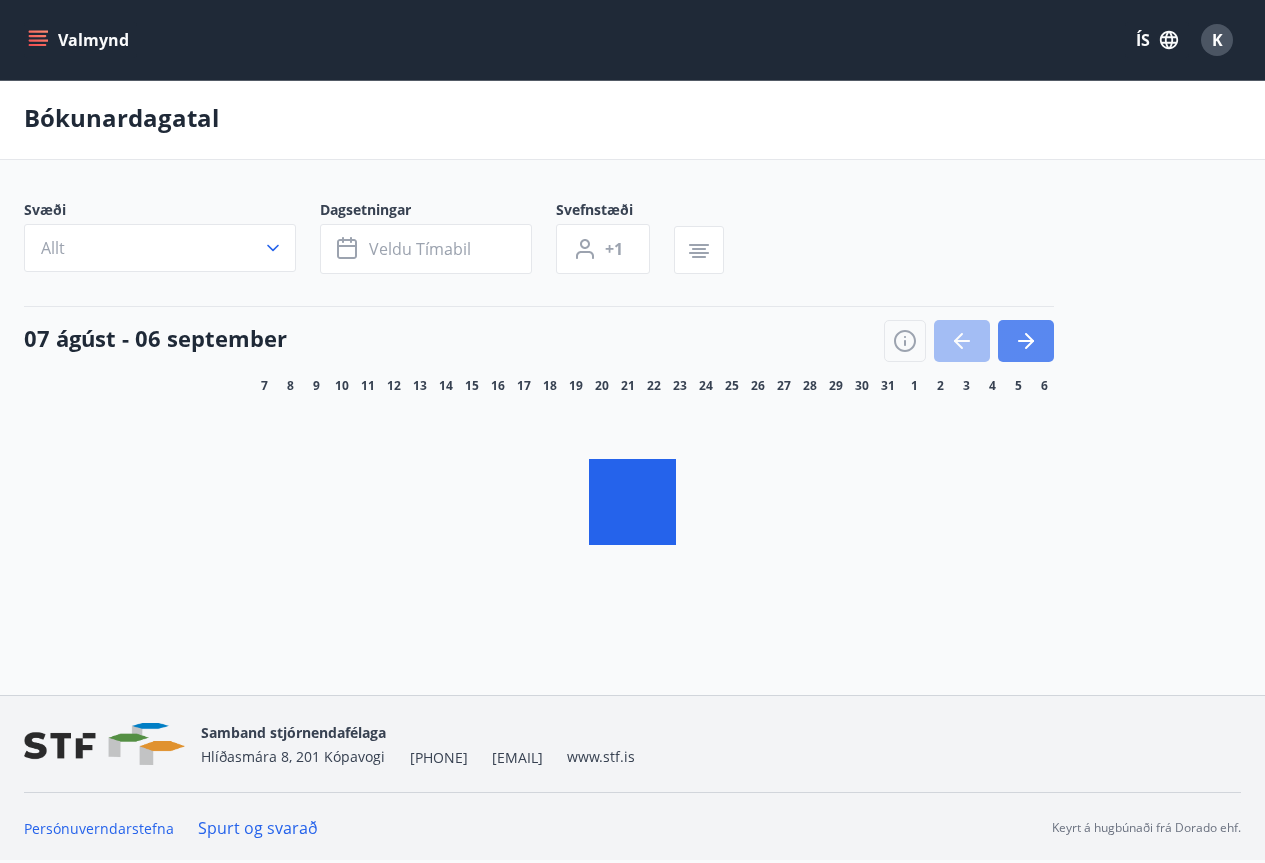 click 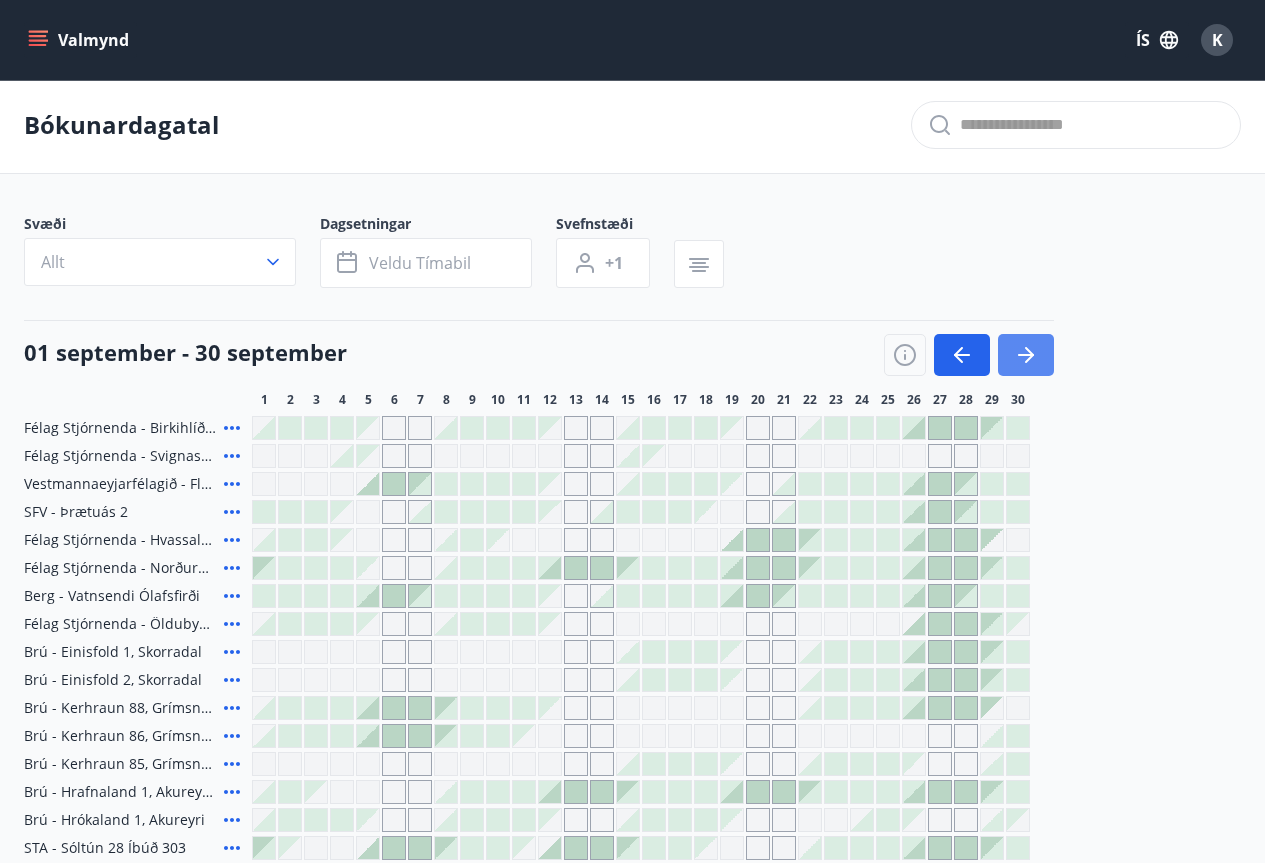 click 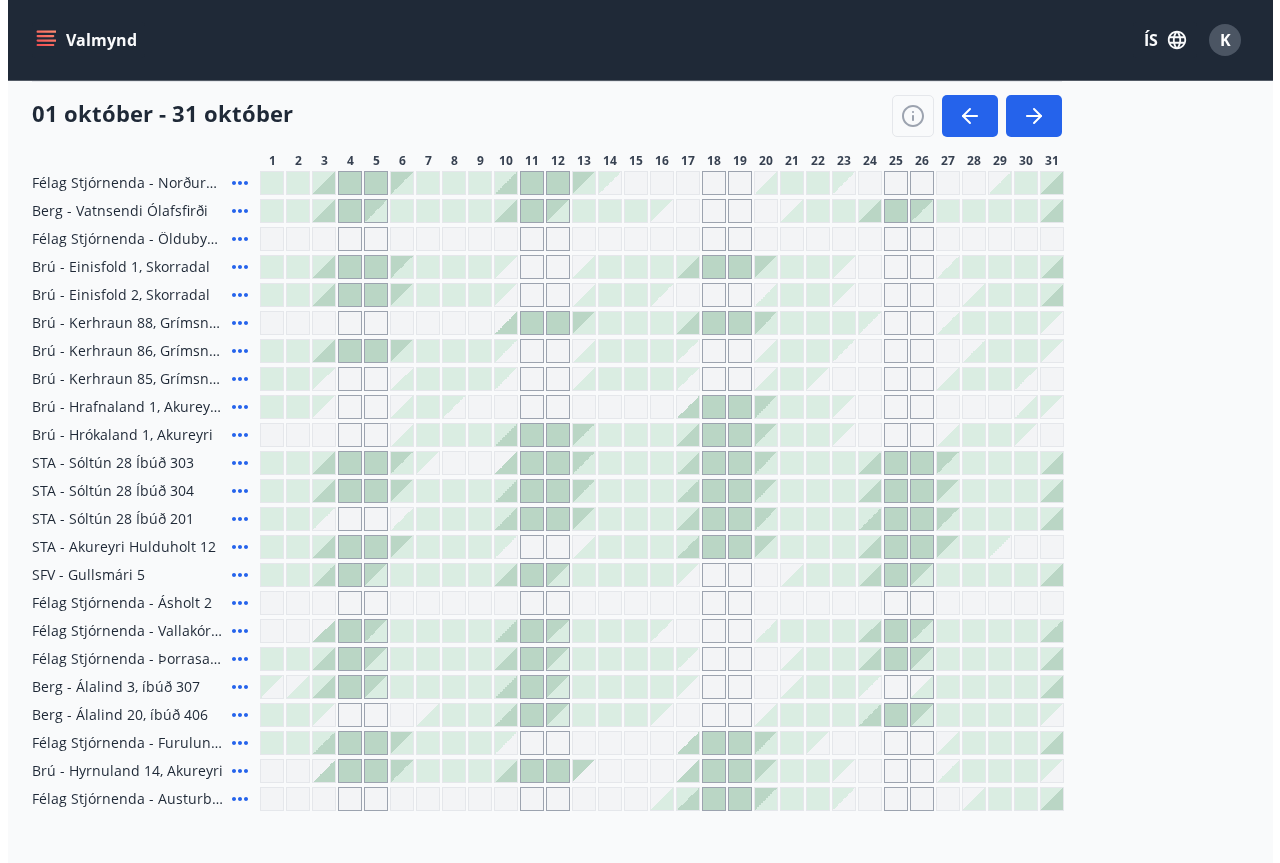 scroll, scrollTop: 403, scrollLeft: 0, axis: vertical 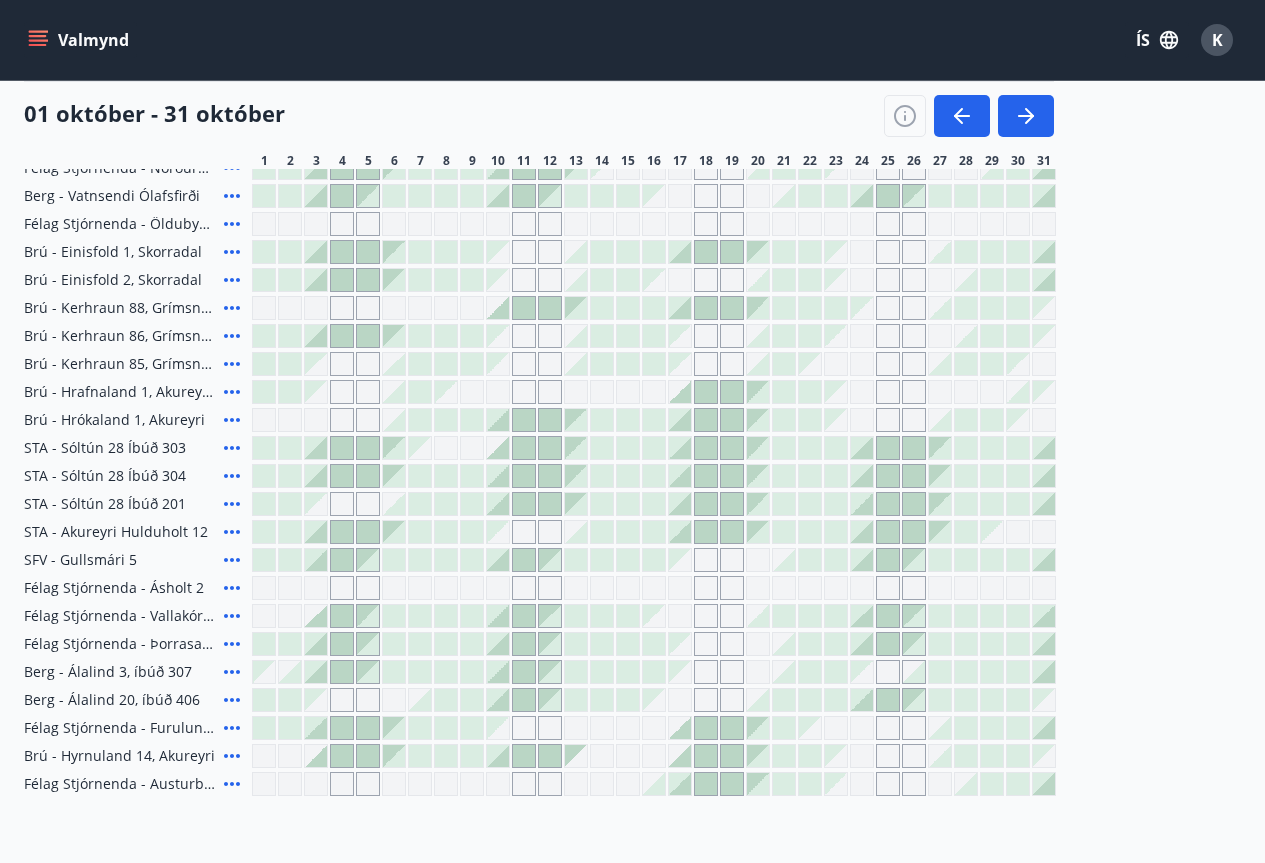 click 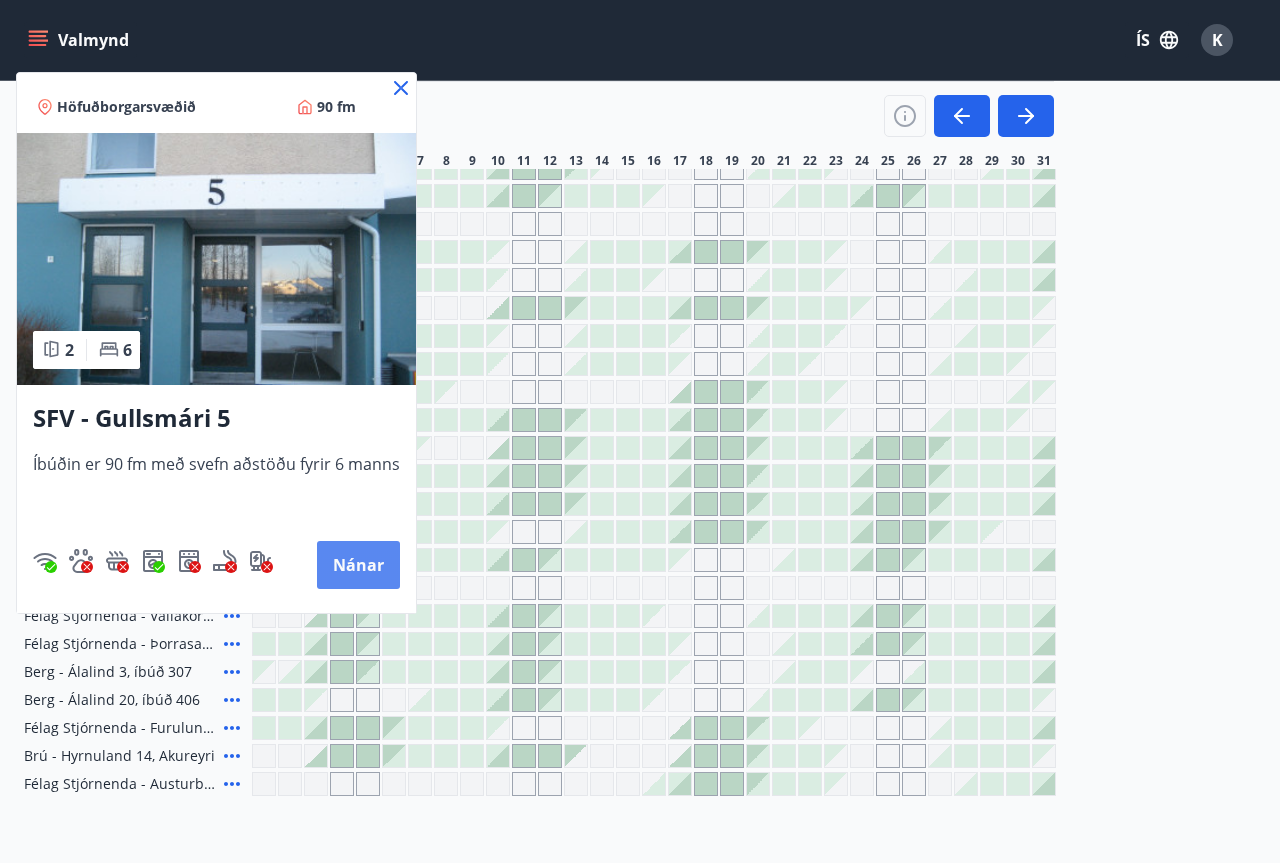 click on "Nánar" at bounding box center (358, 565) 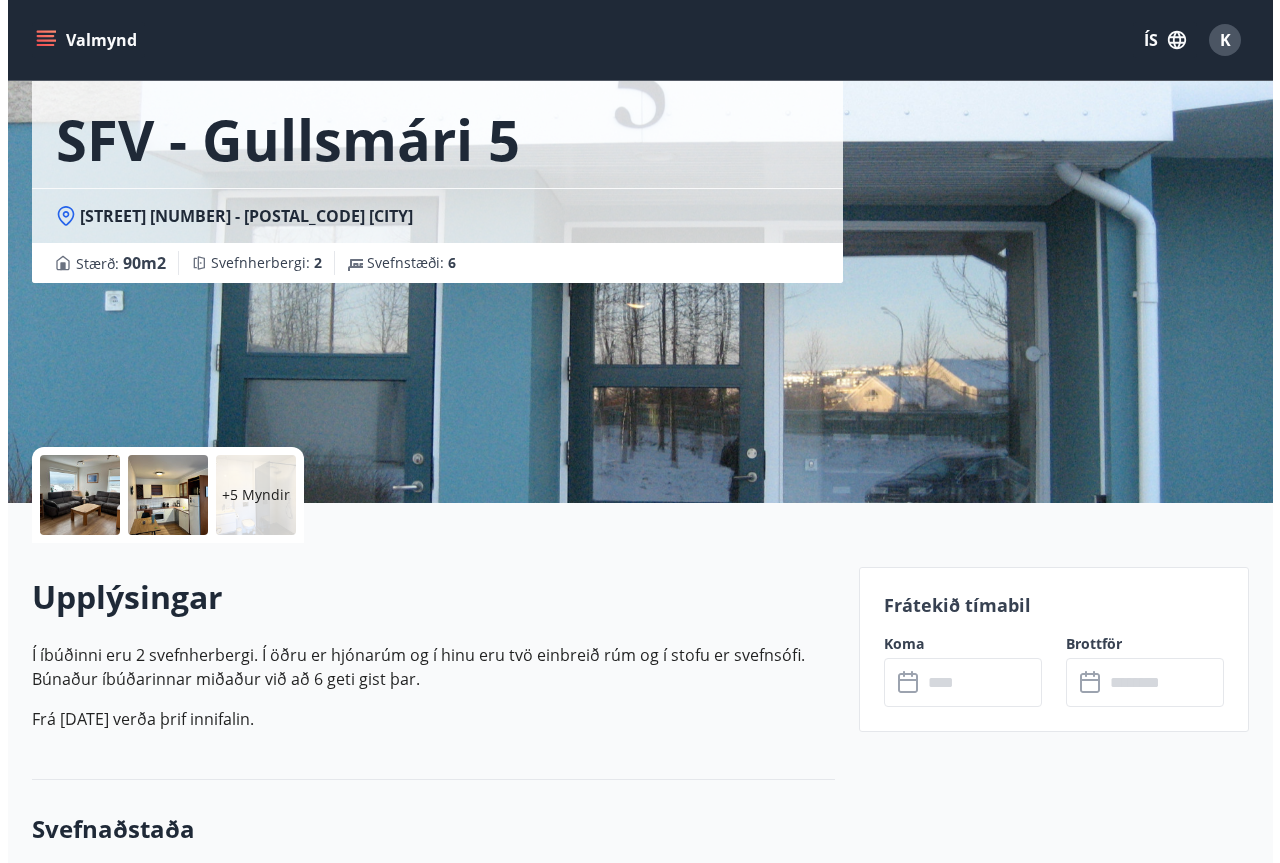 scroll, scrollTop: 0, scrollLeft: 0, axis: both 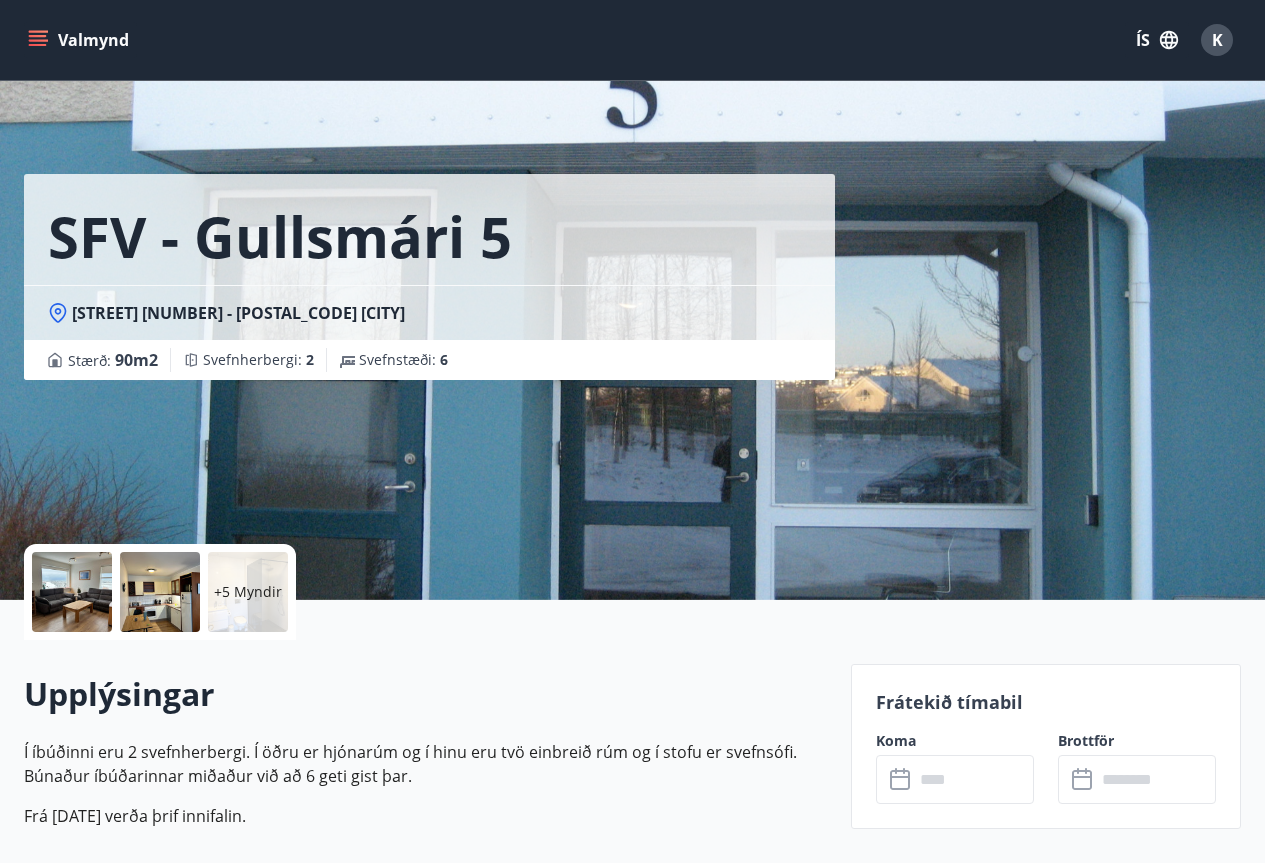 click at bounding box center [160, 592] 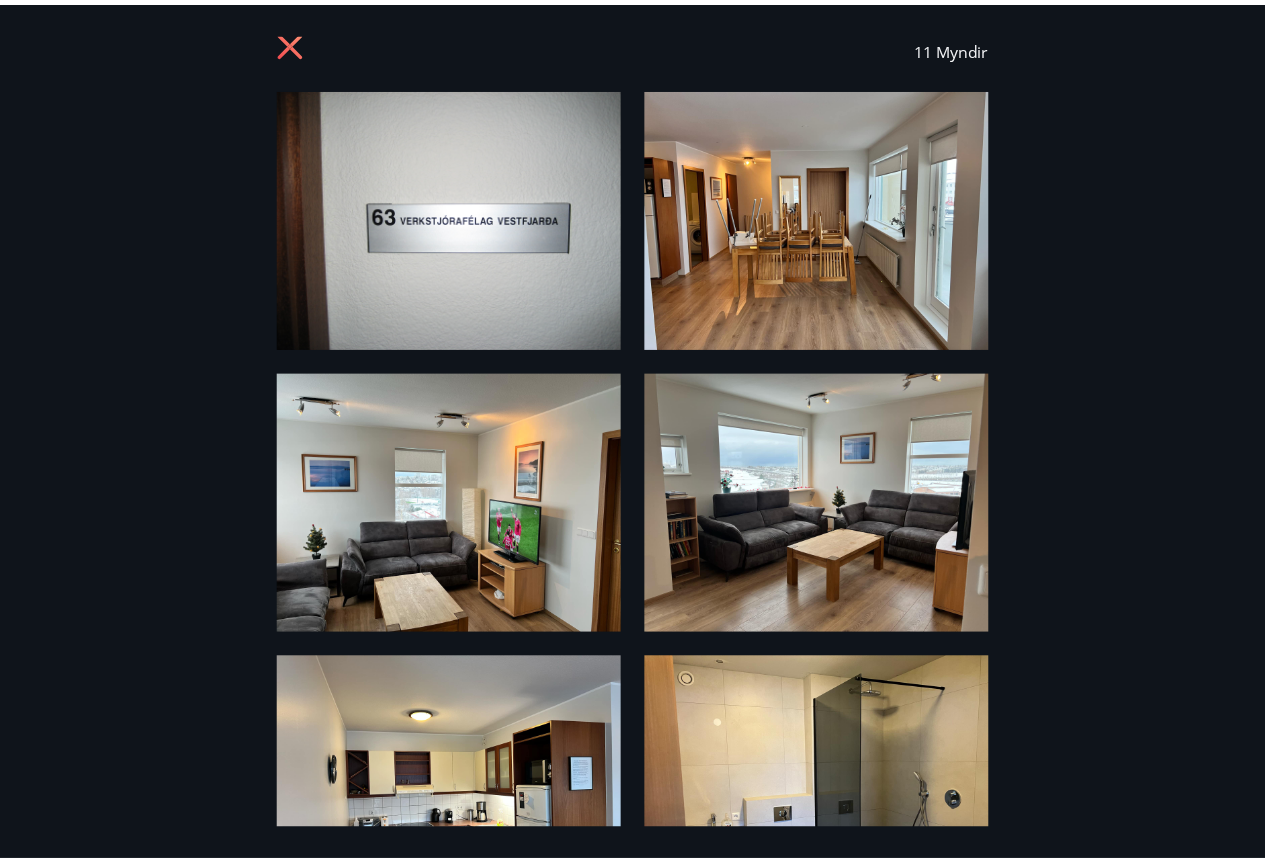 scroll, scrollTop: 0, scrollLeft: 0, axis: both 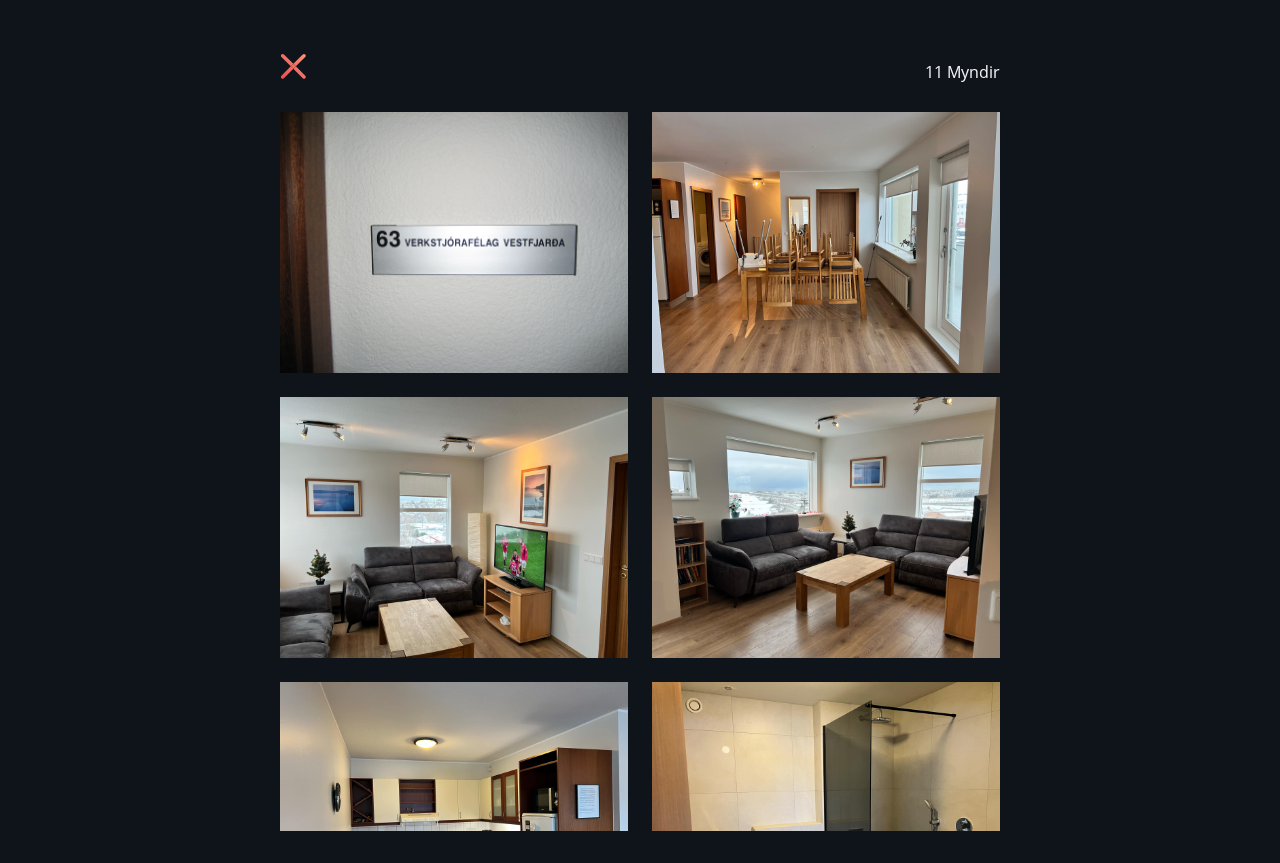 click 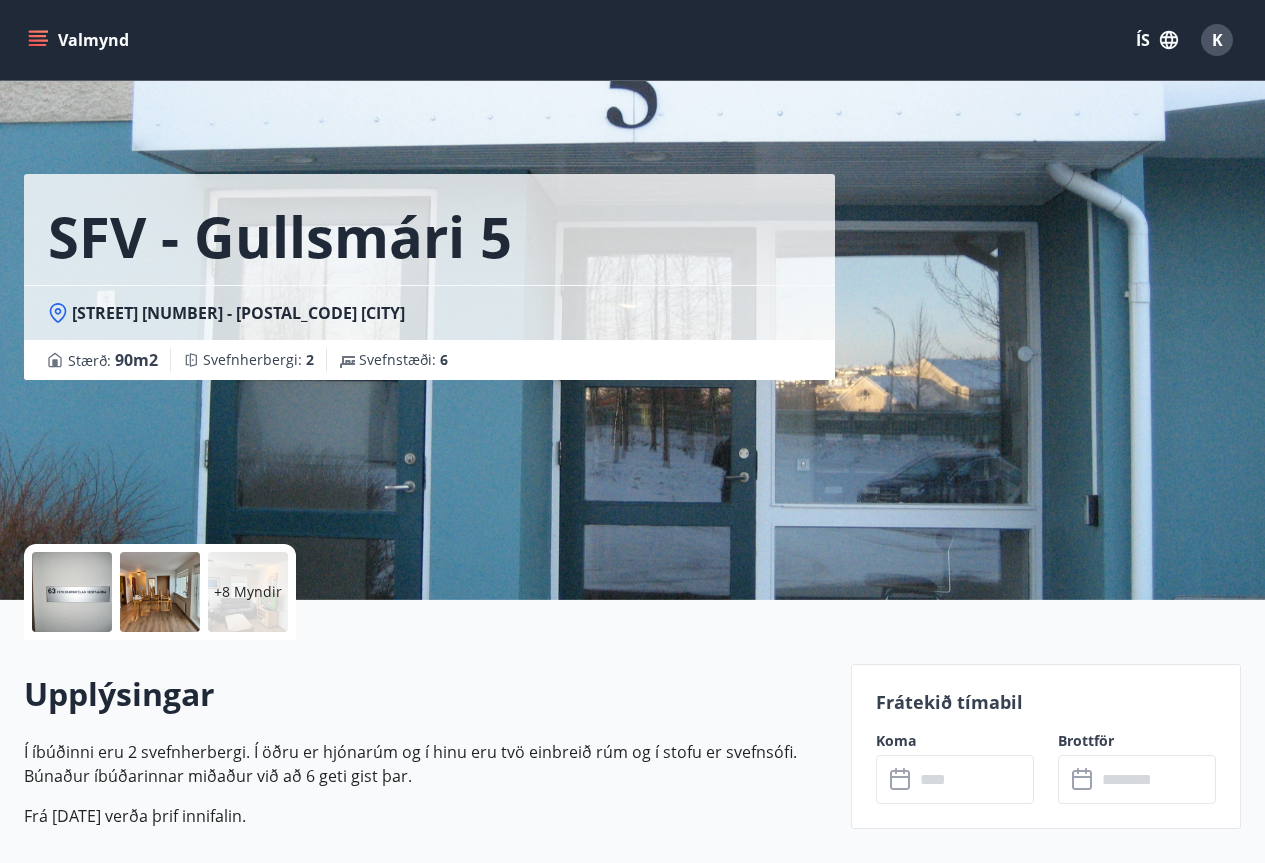 scroll, scrollTop: 3, scrollLeft: 0, axis: vertical 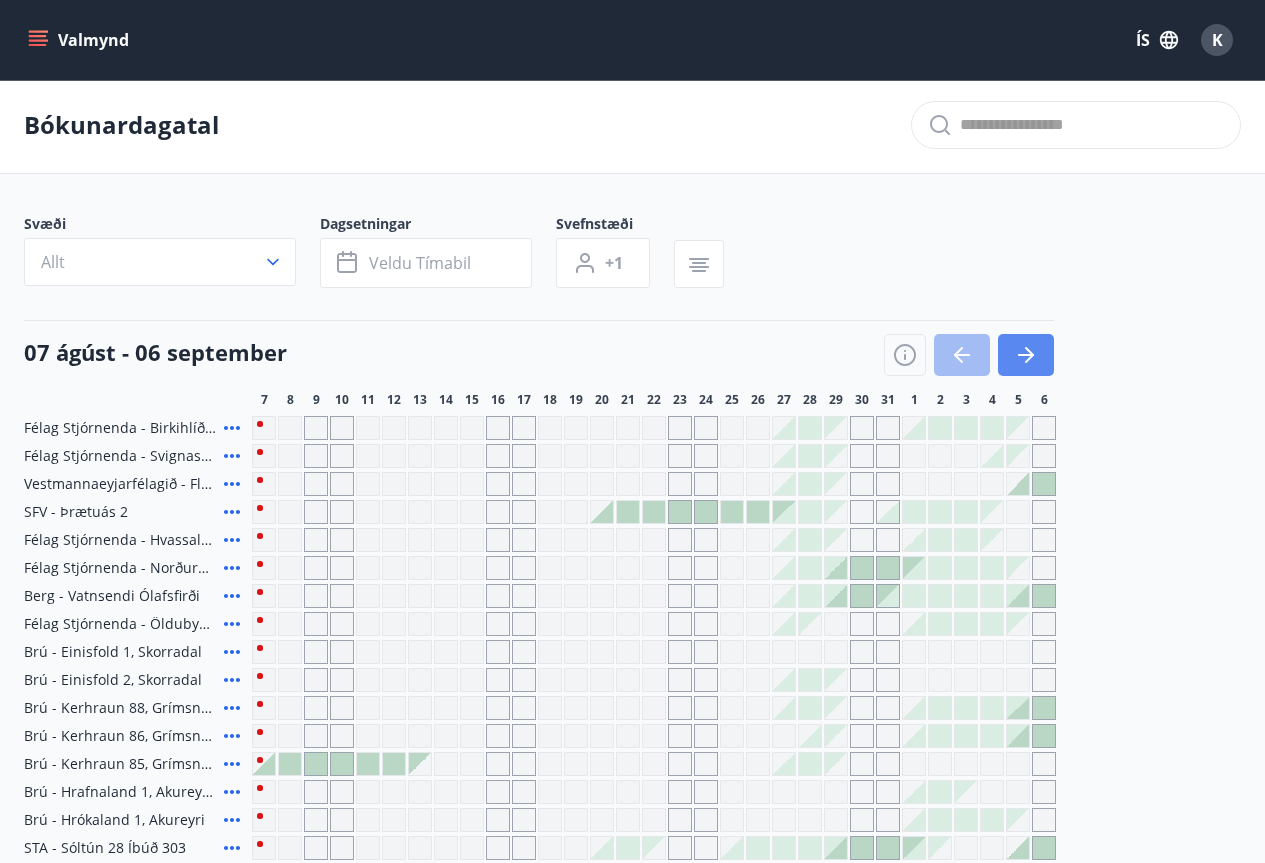 click 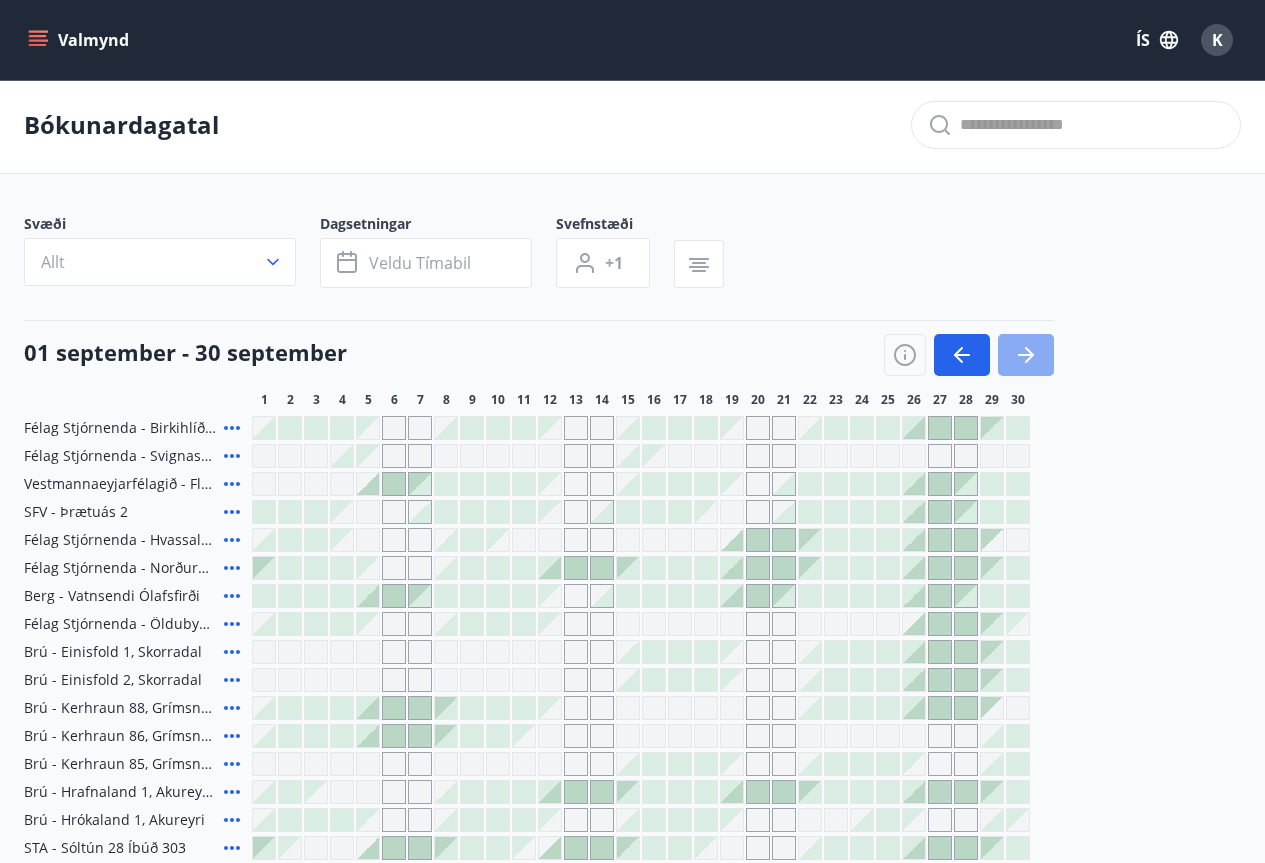 click 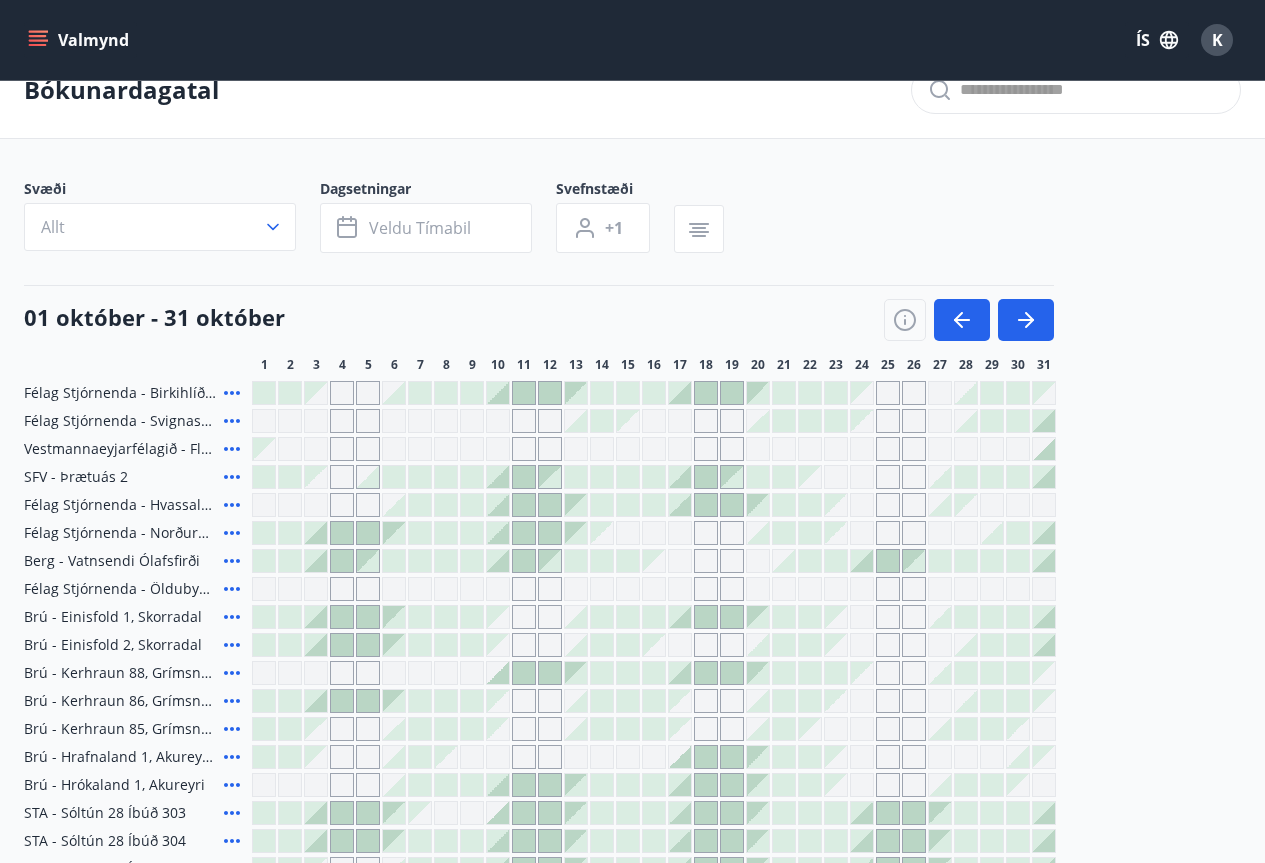 scroll, scrollTop: 403, scrollLeft: 0, axis: vertical 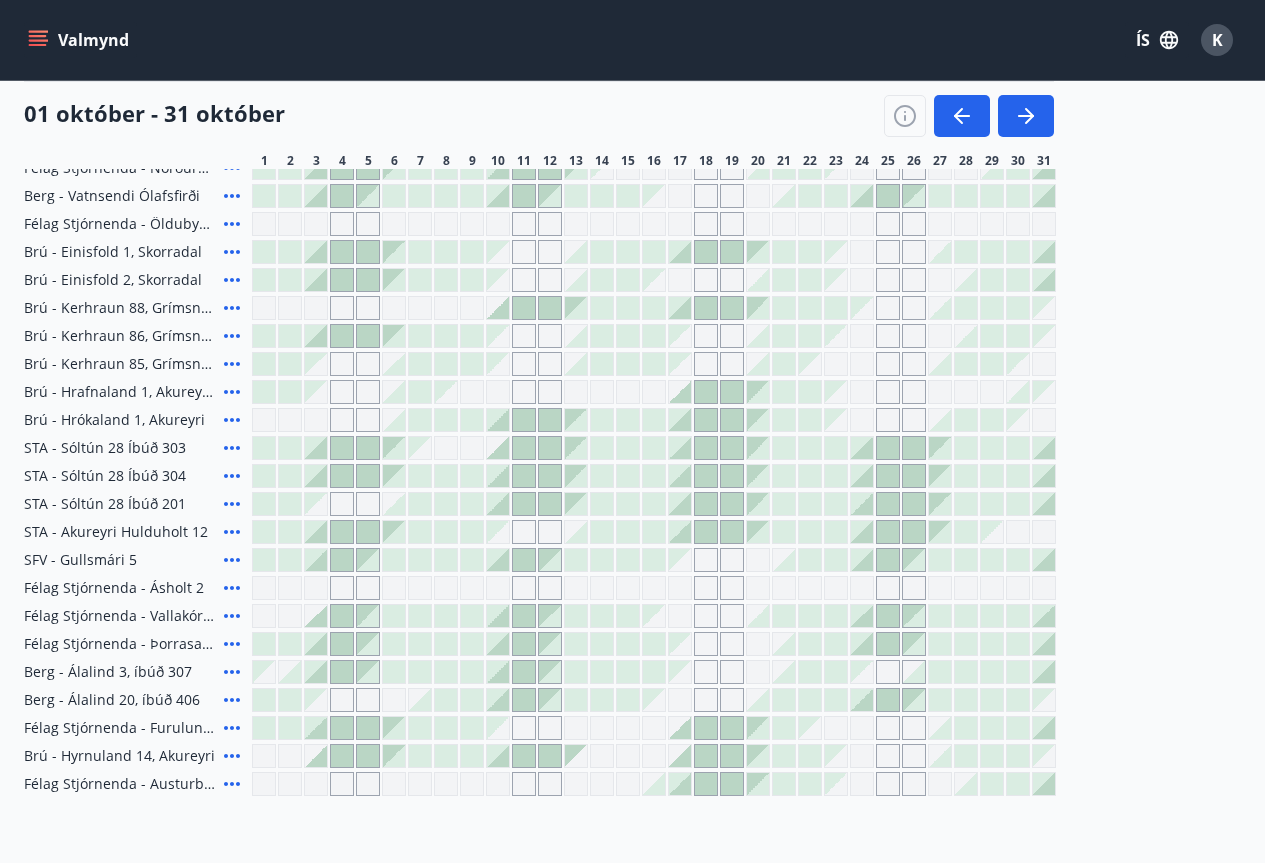 click at bounding box center (836, 560) 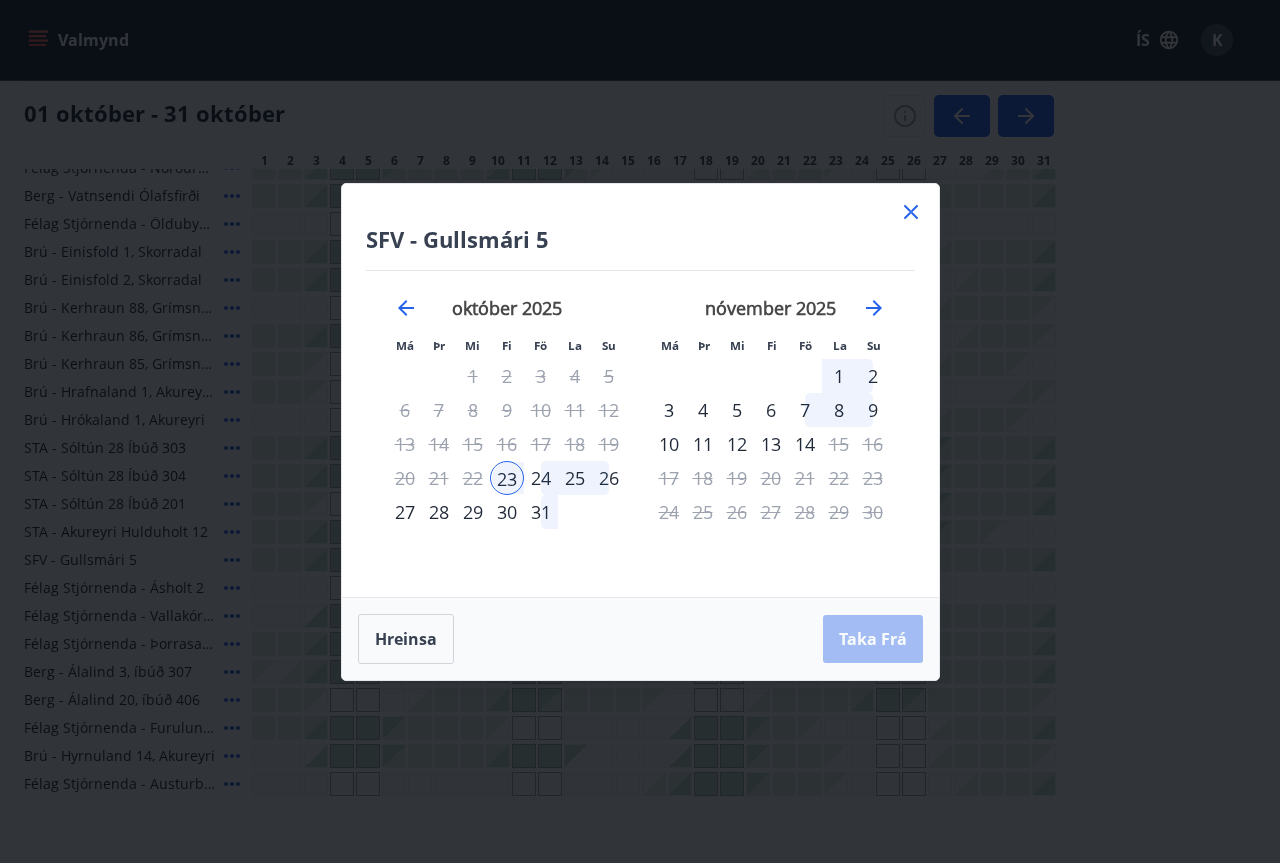 click on "26" at bounding box center (609, 478) 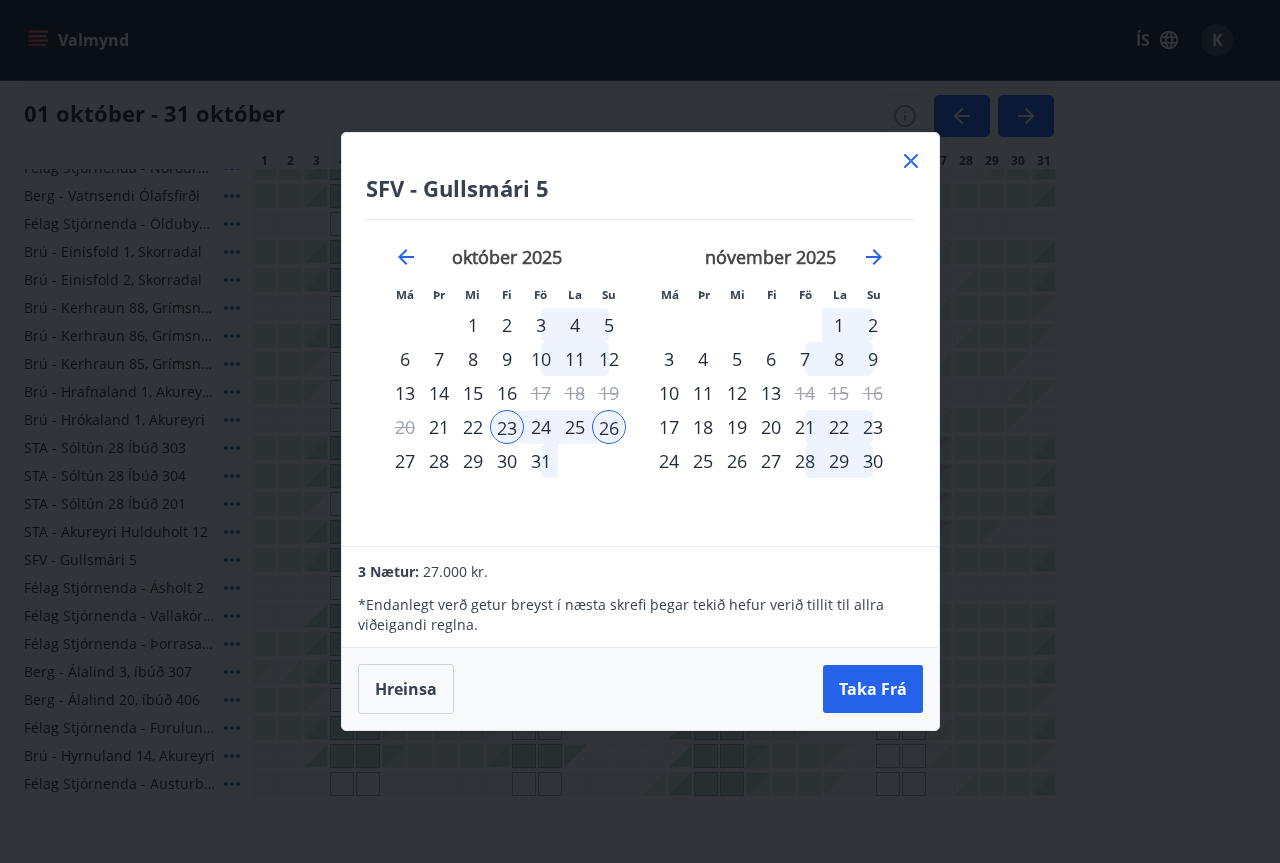 click 